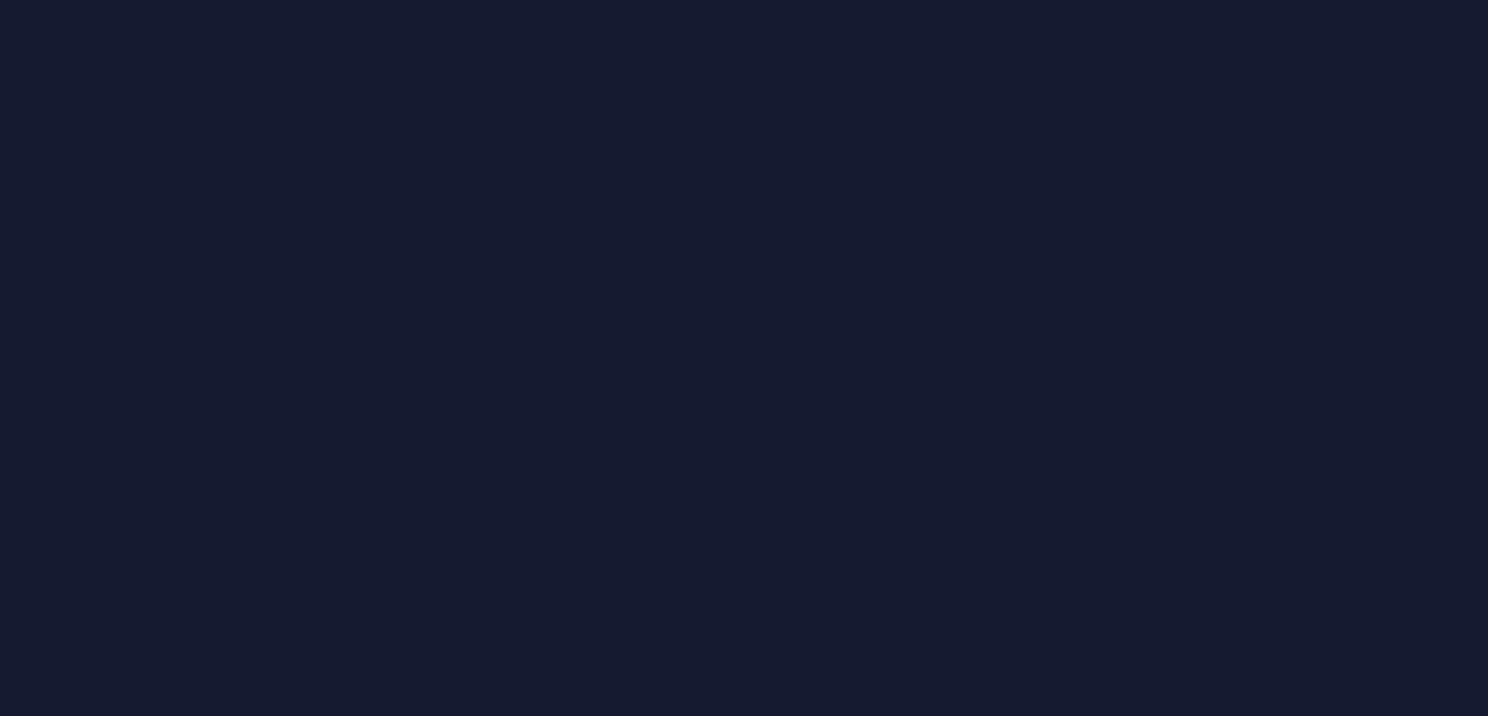 scroll, scrollTop: 0, scrollLeft: 0, axis: both 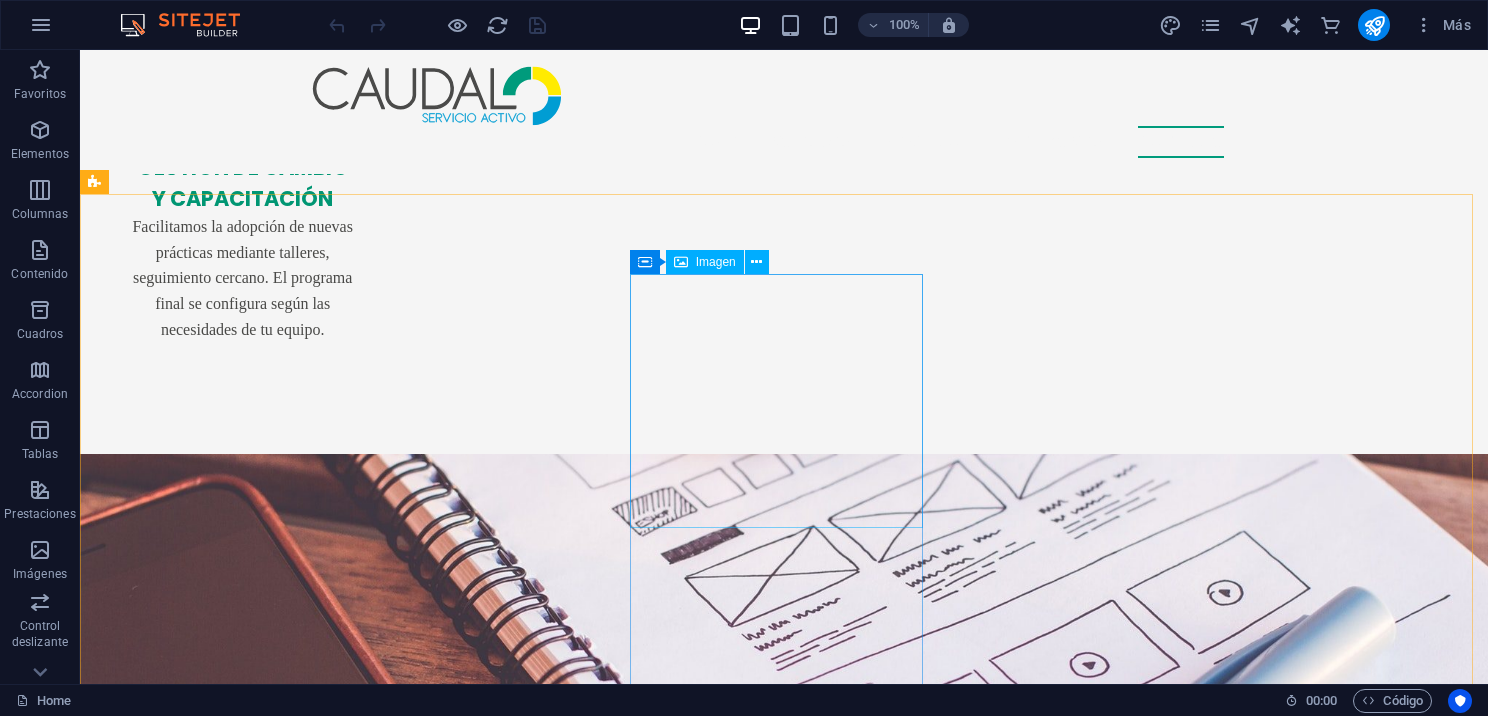 click on "Imagen" at bounding box center (716, 262) 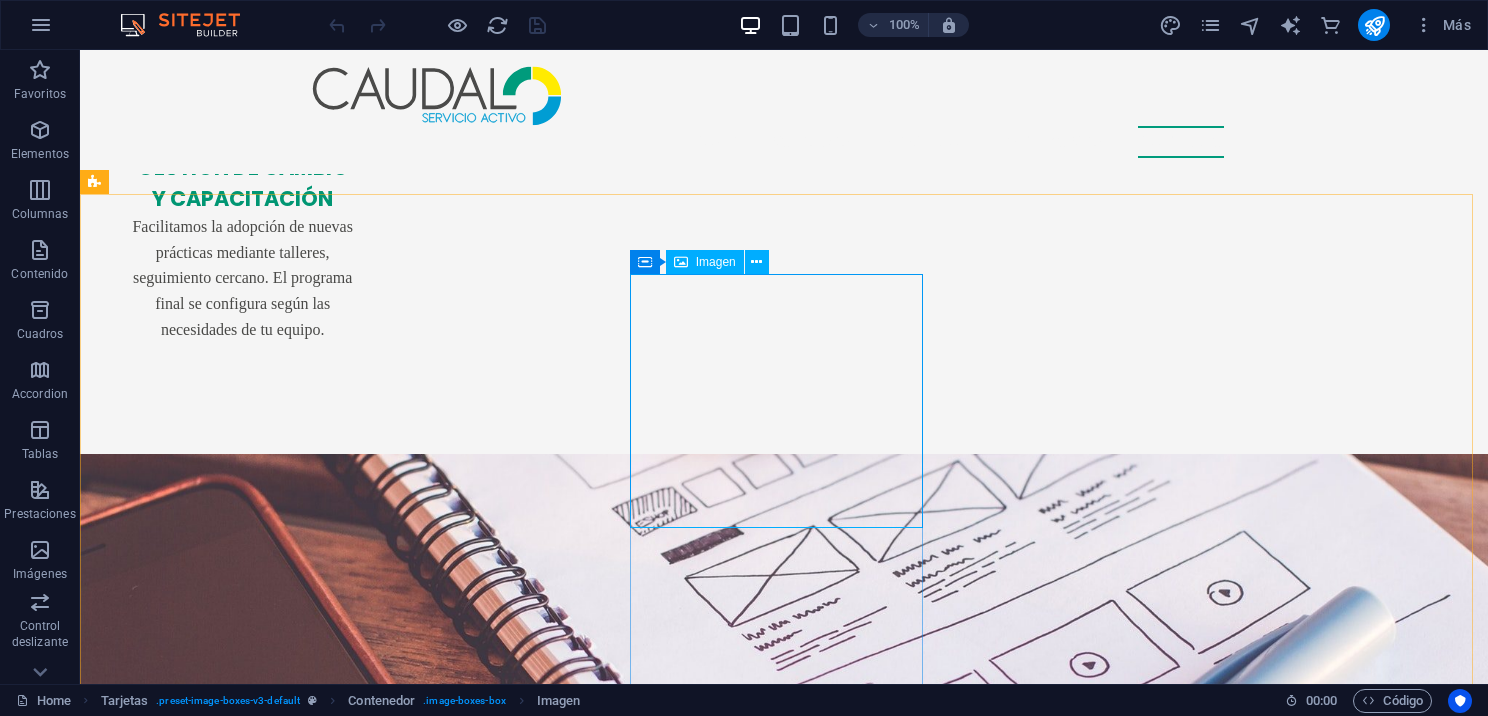 click on "Imagen" at bounding box center [716, 262] 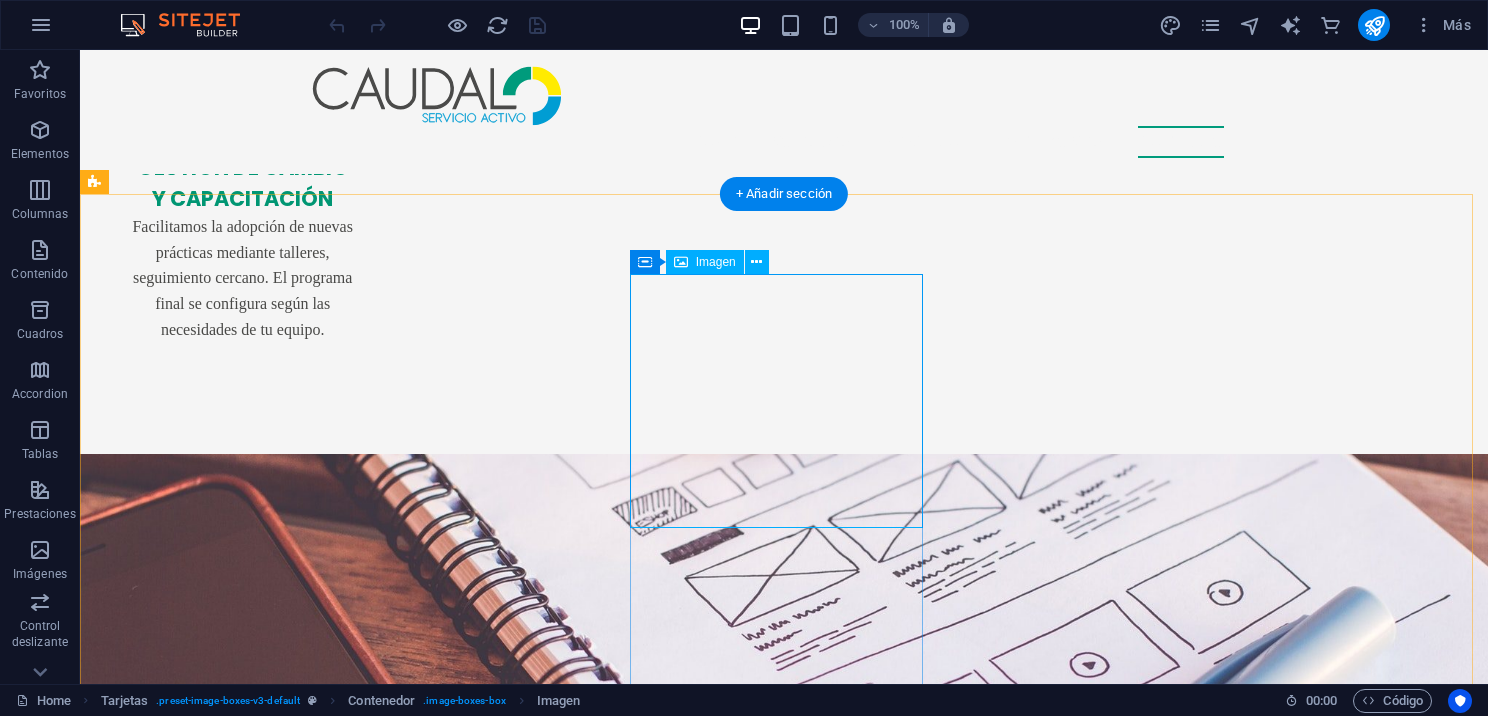 click at bounding box center [242, 4488] 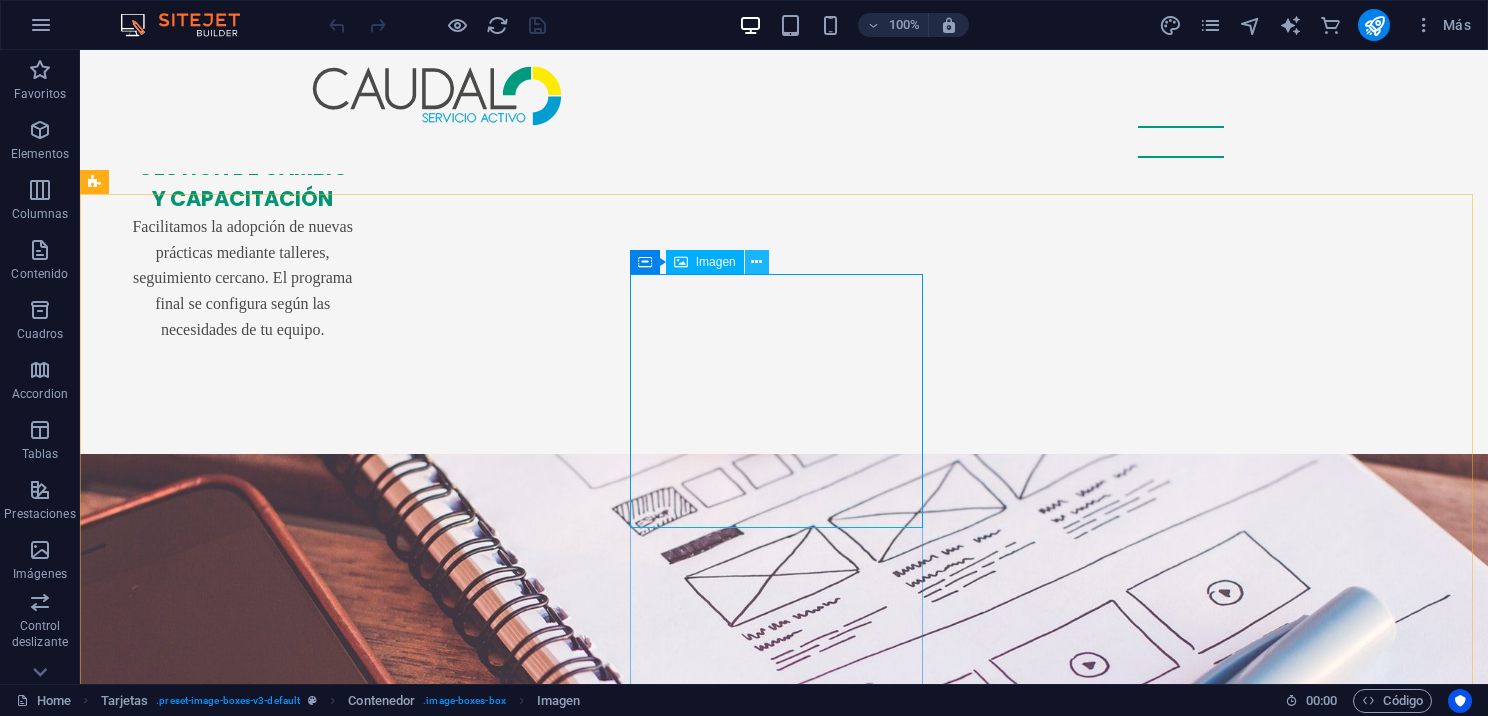 click at bounding box center [756, 262] 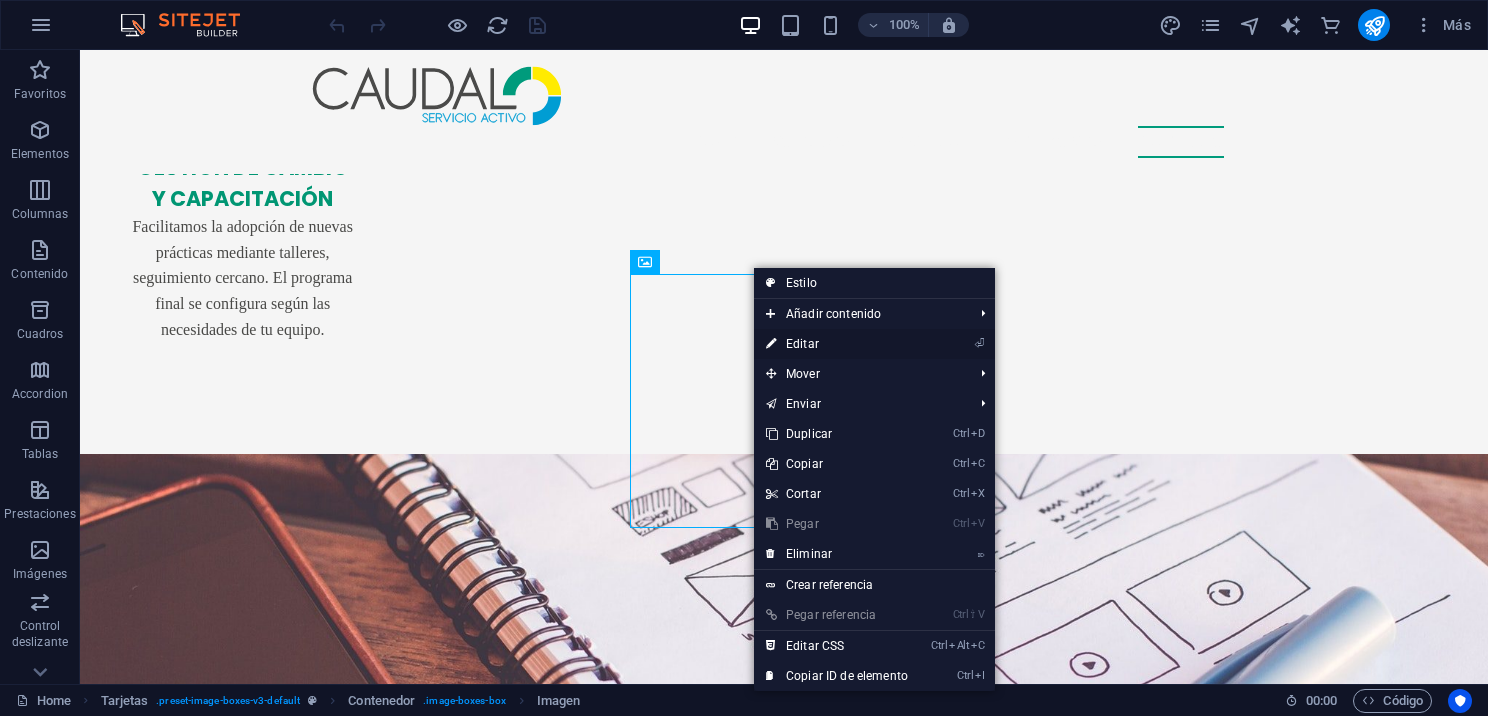 click on "⏎  Editar" at bounding box center (837, 344) 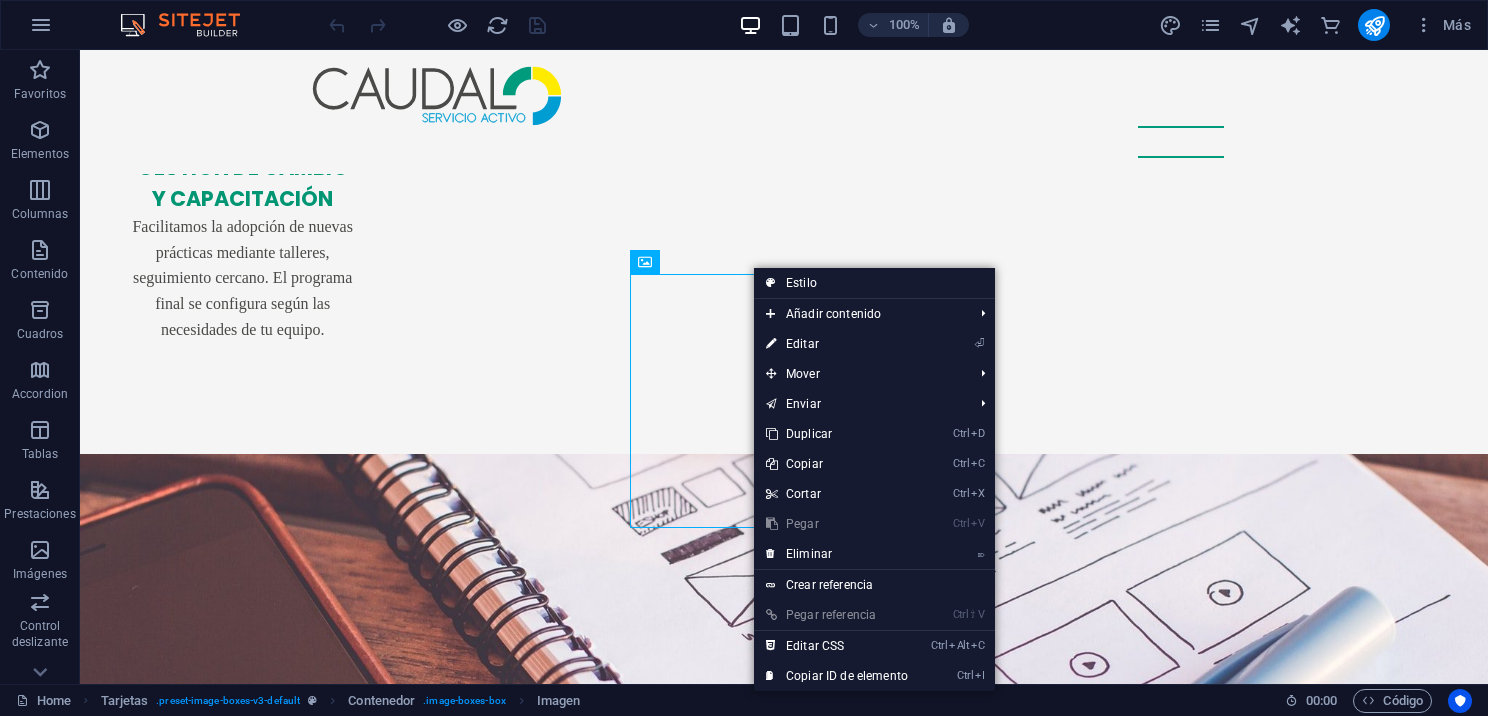select on "%" 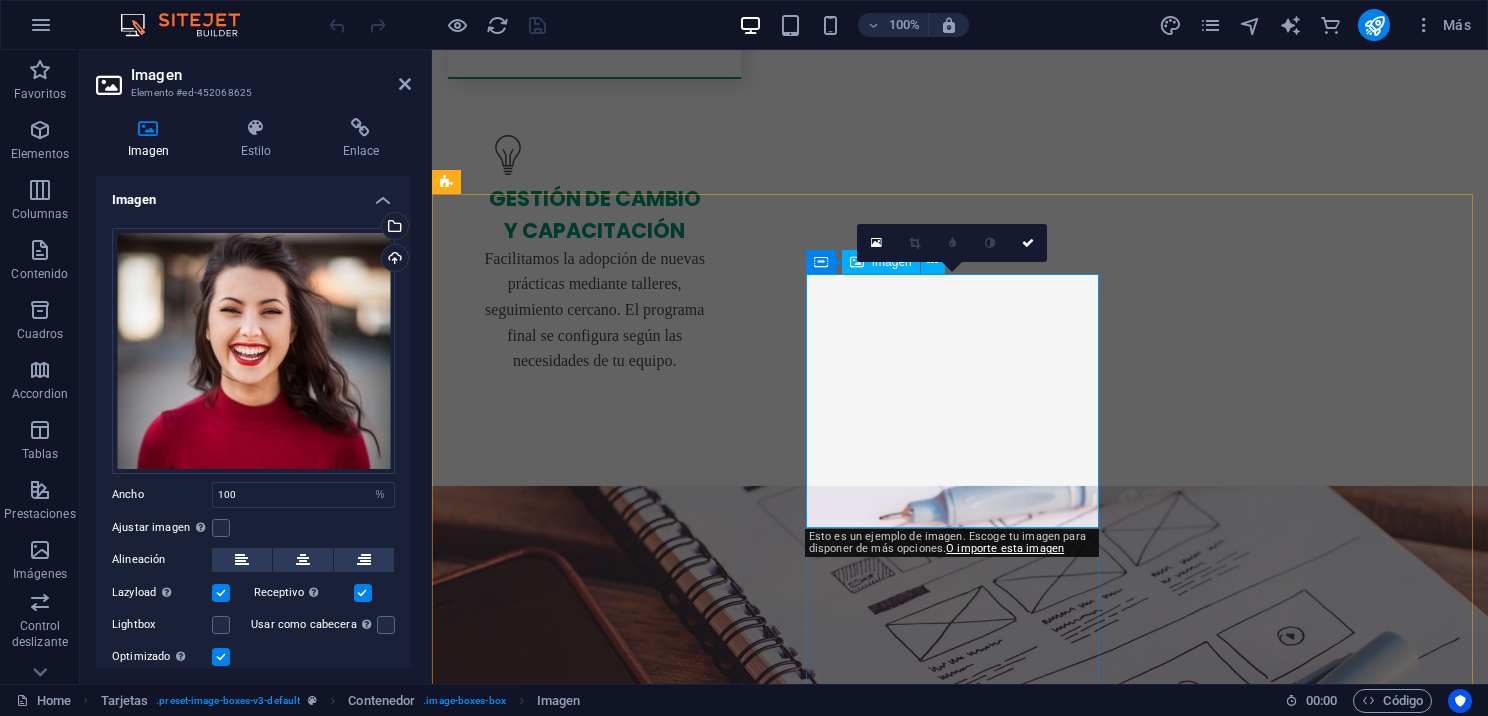 click at bounding box center [594, 4519] 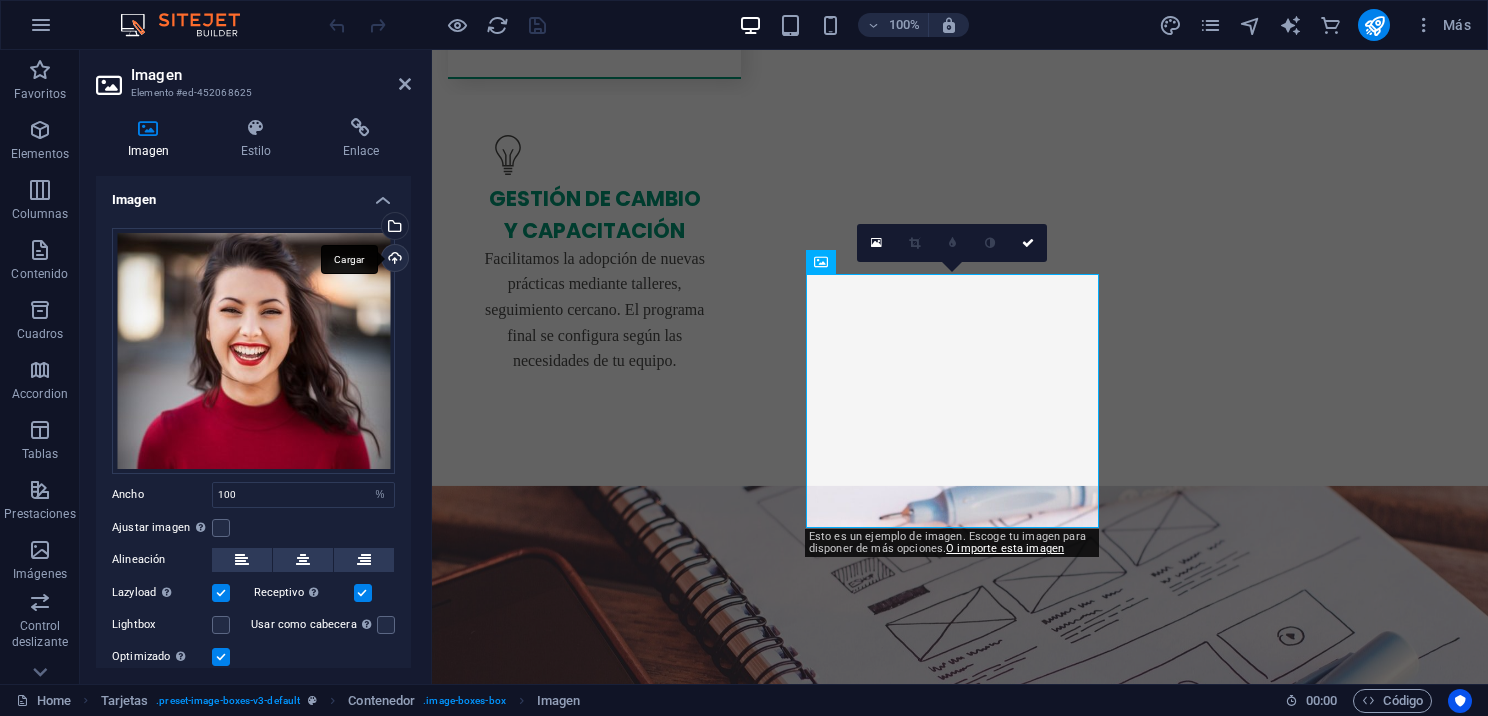 click on "Cargar" at bounding box center [393, 260] 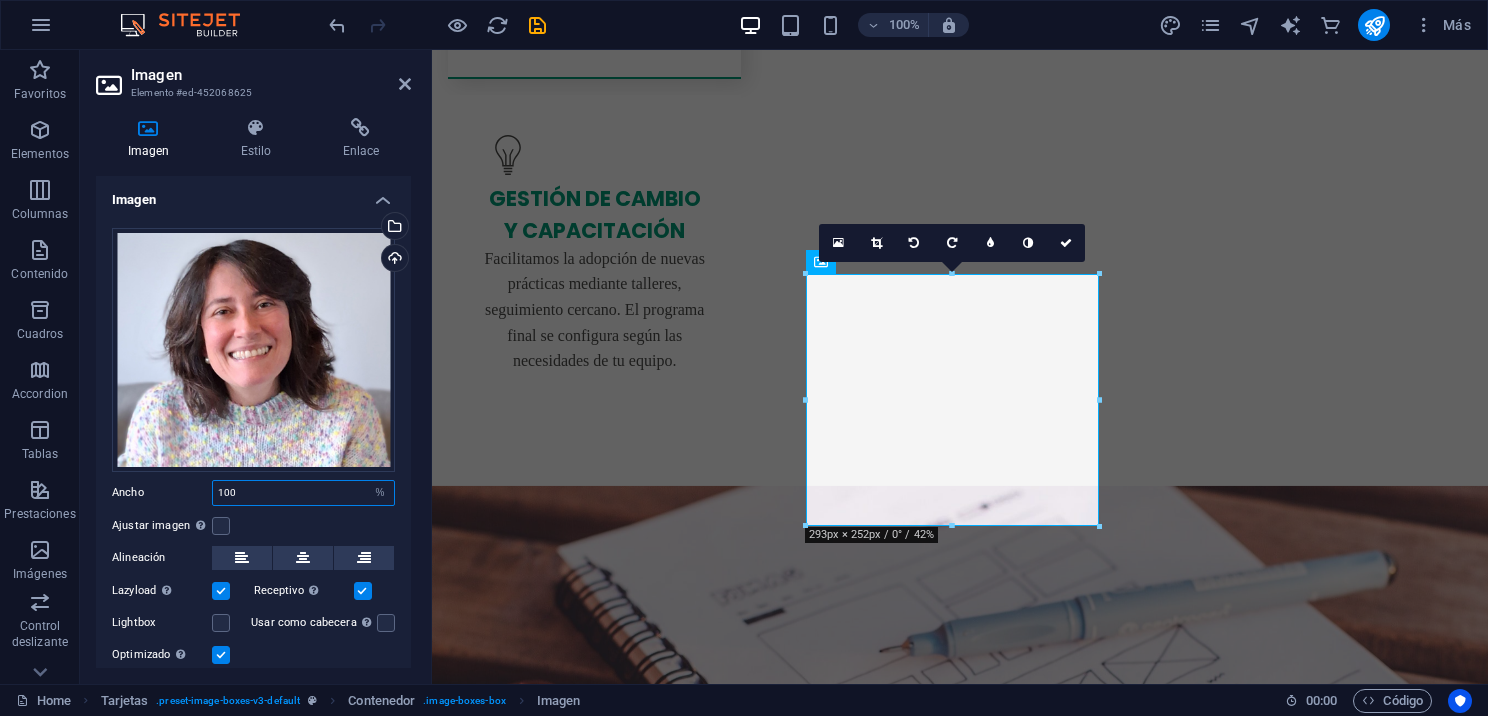drag, startPoint x: 301, startPoint y: 485, endPoint x: 204, endPoint y: 475, distance: 97.5141 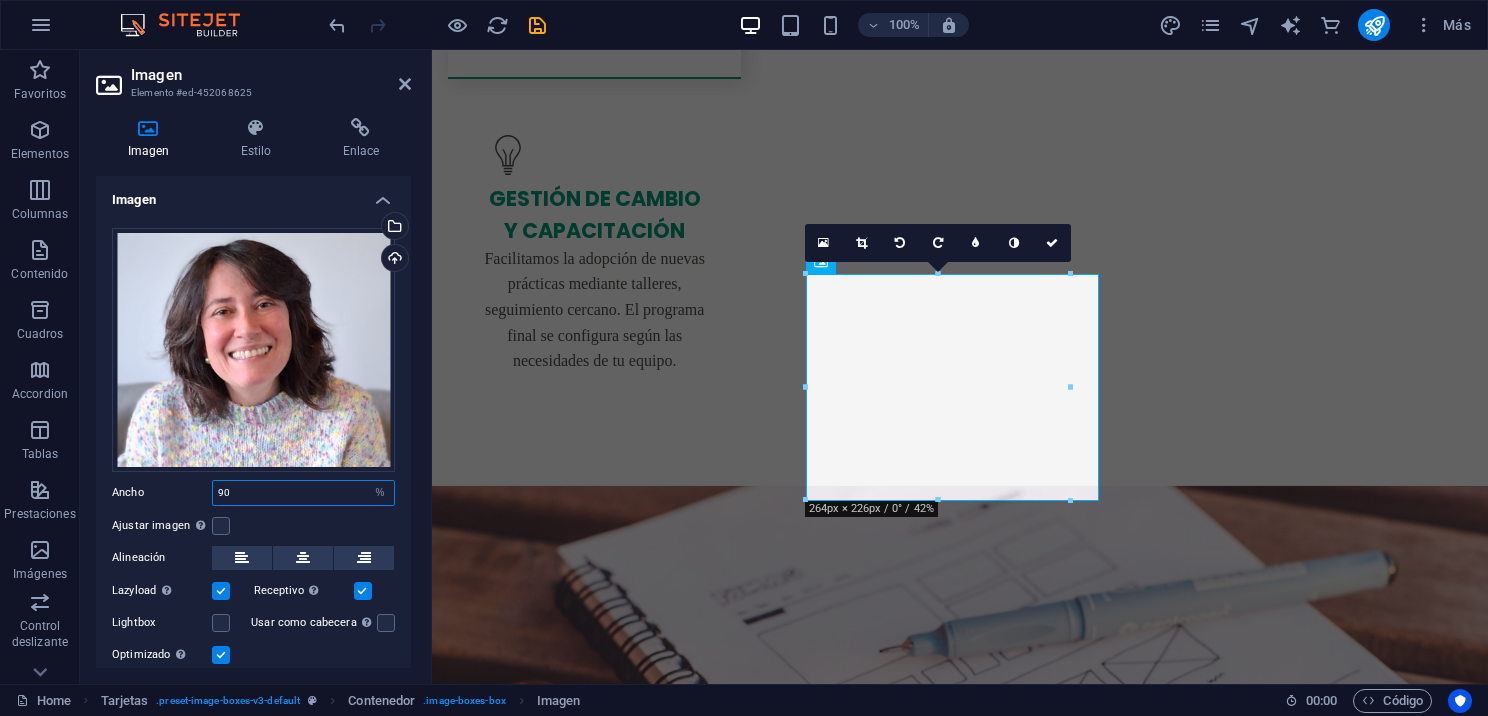type on "100" 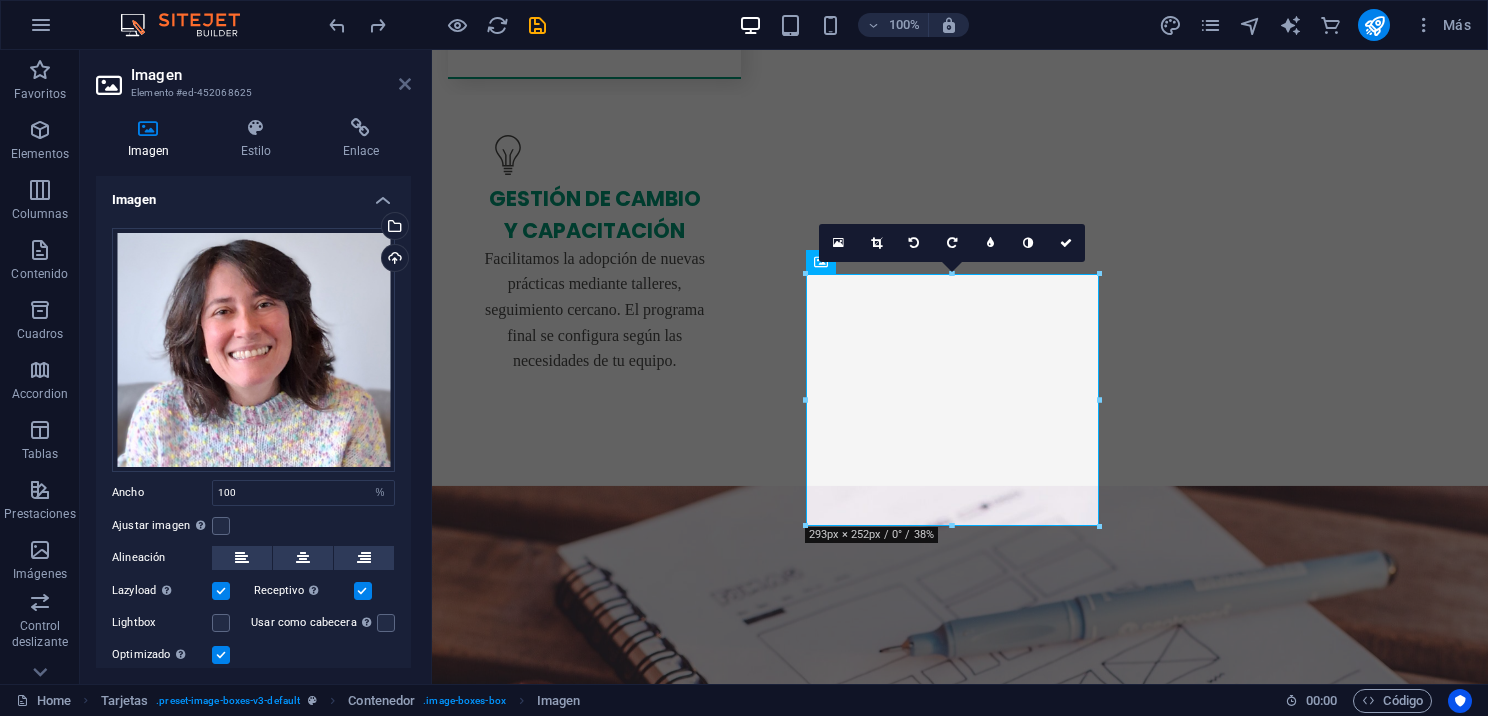 click at bounding box center (405, 84) 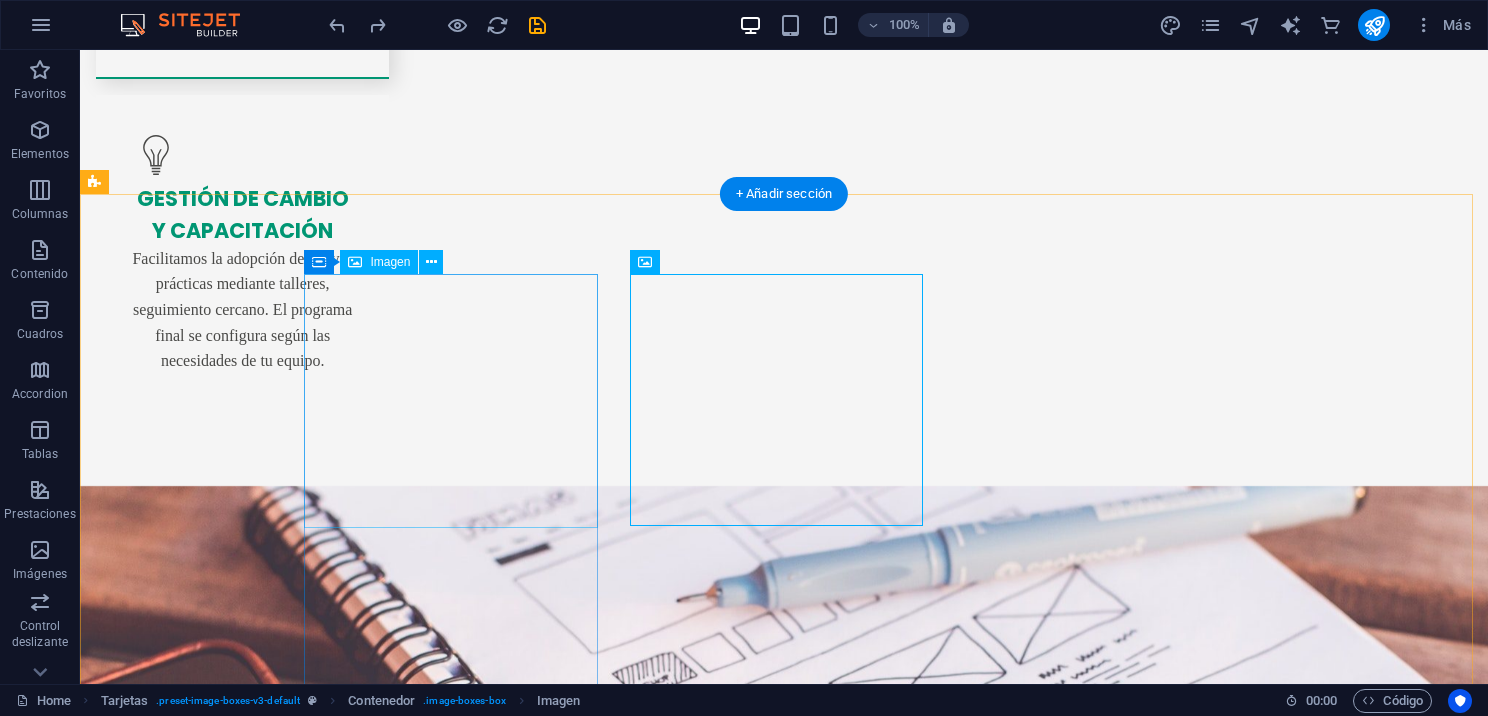 click at bounding box center (242, 3844) 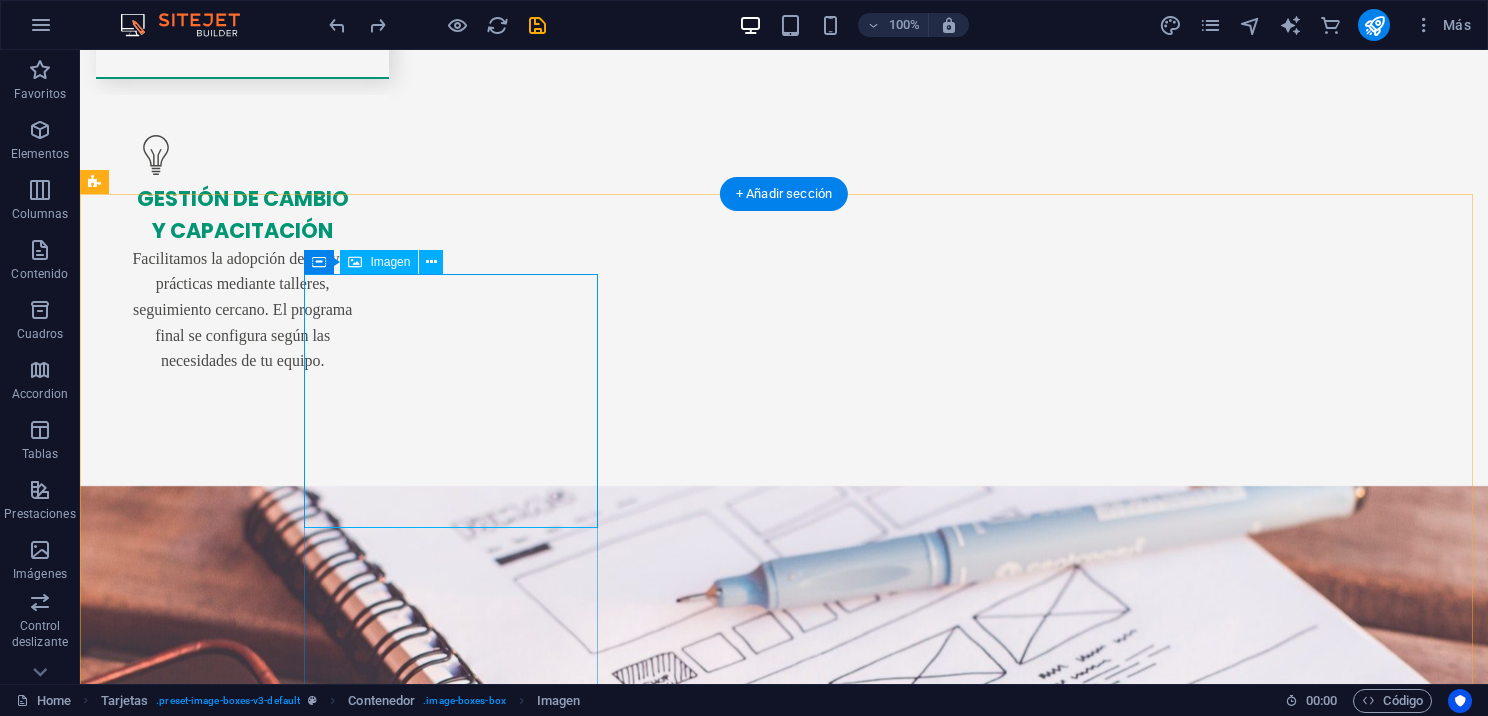 click at bounding box center [242, 3844] 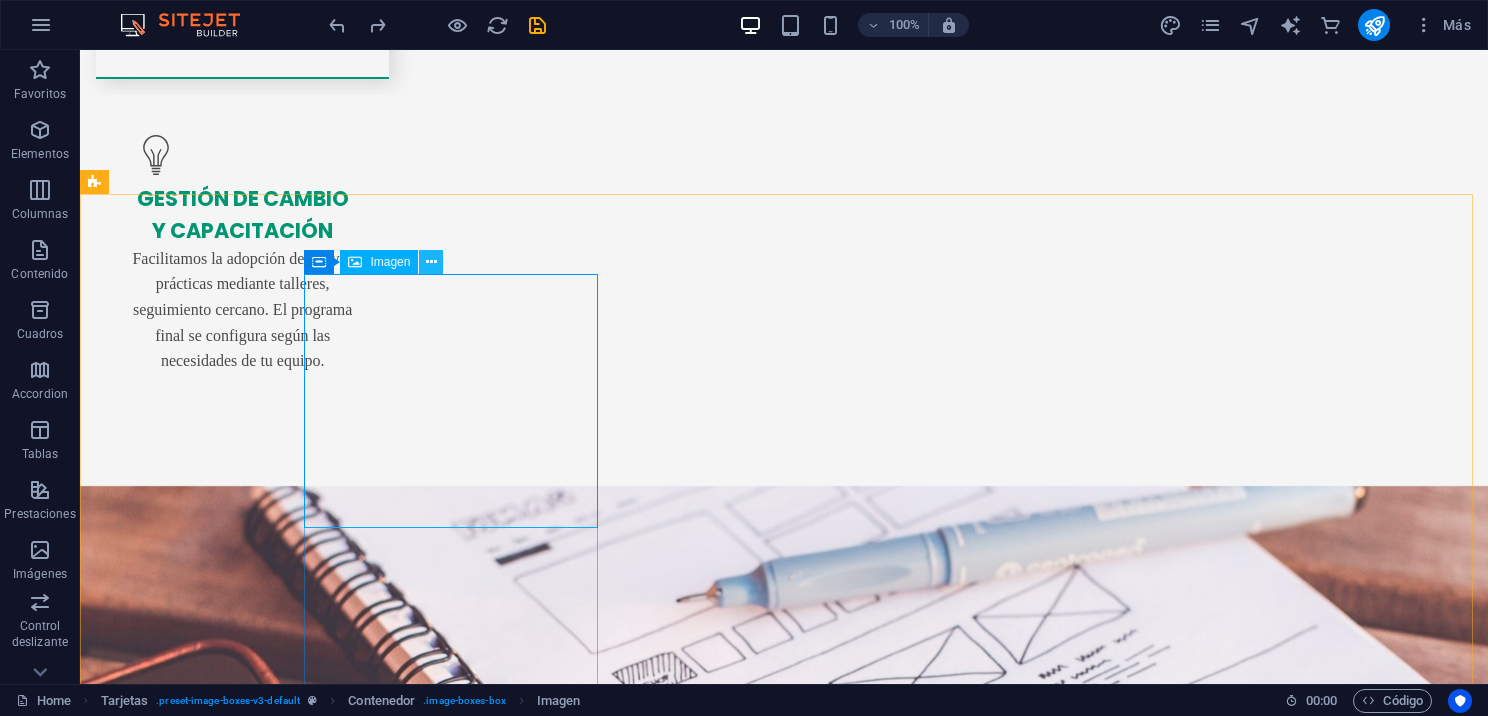 click at bounding box center [431, 262] 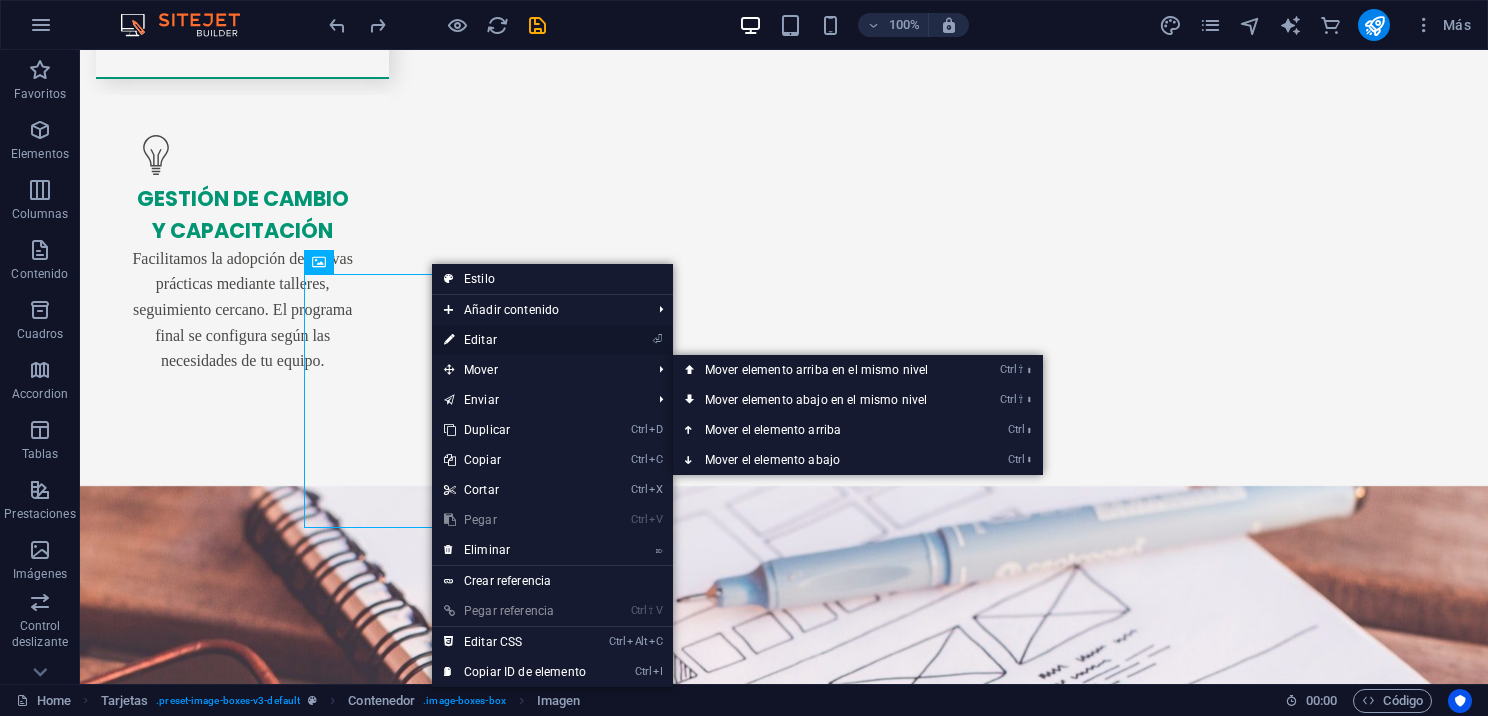 click on "⏎  Editar" at bounding box center [515, 340] 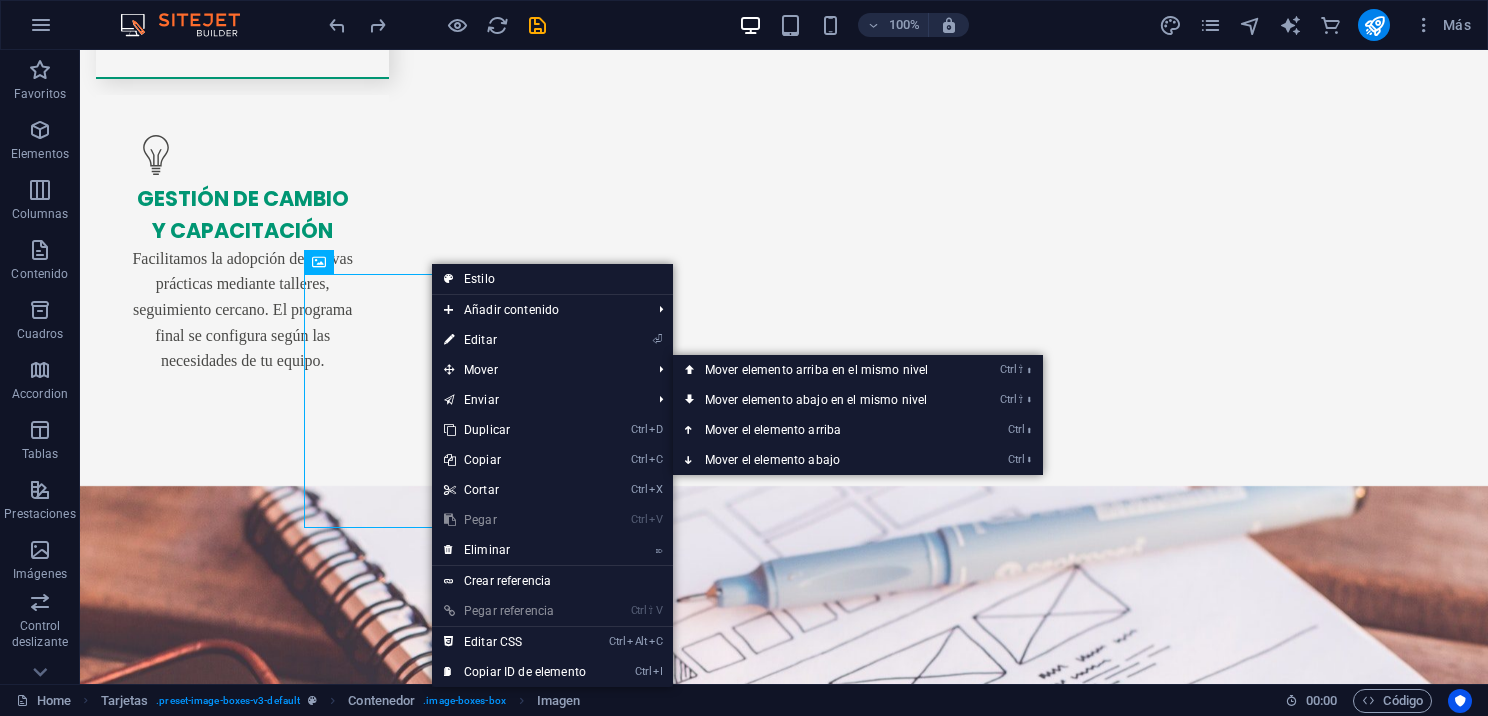 select on "%" 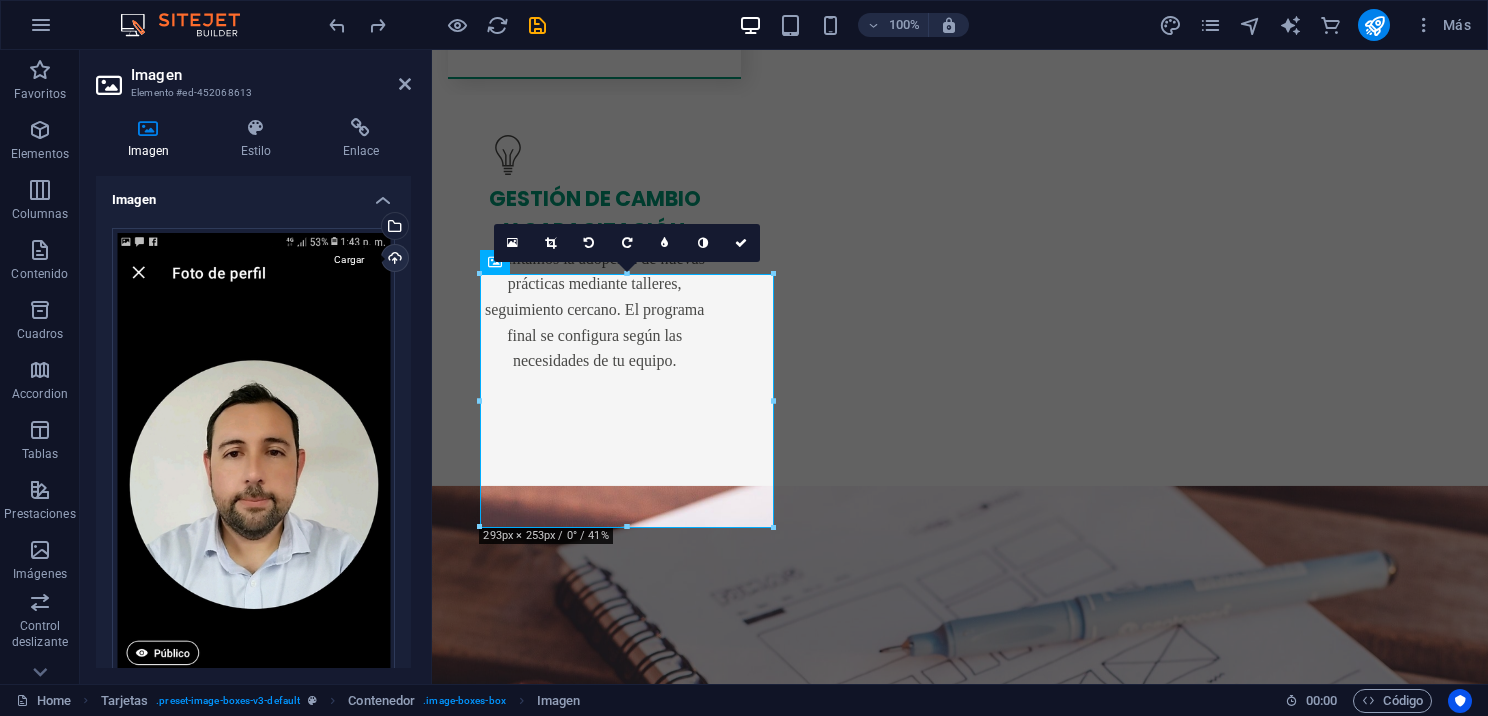 click on "Cargar" at bounding box center (393, 260) 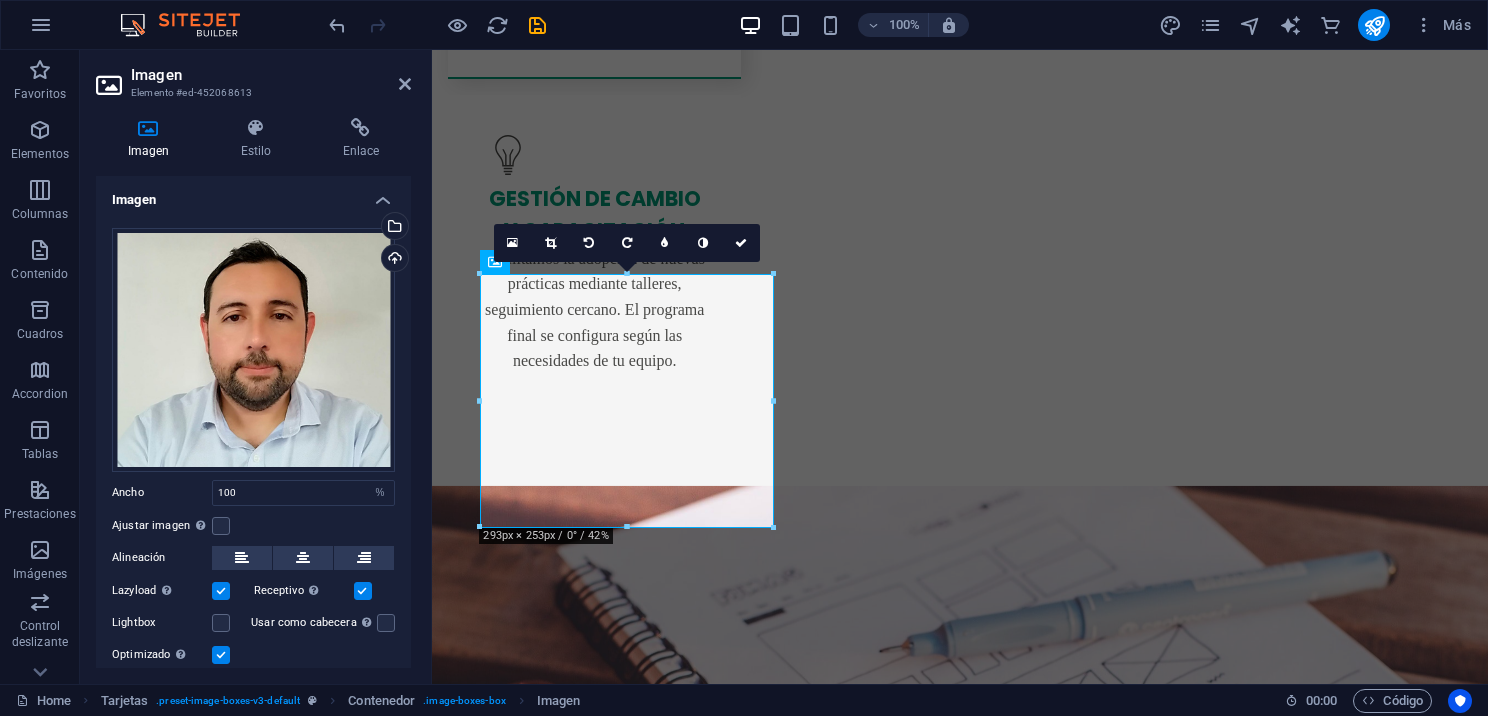 click on "Imagen Elemento #ed-452068613" at bounding box center [253, 76] 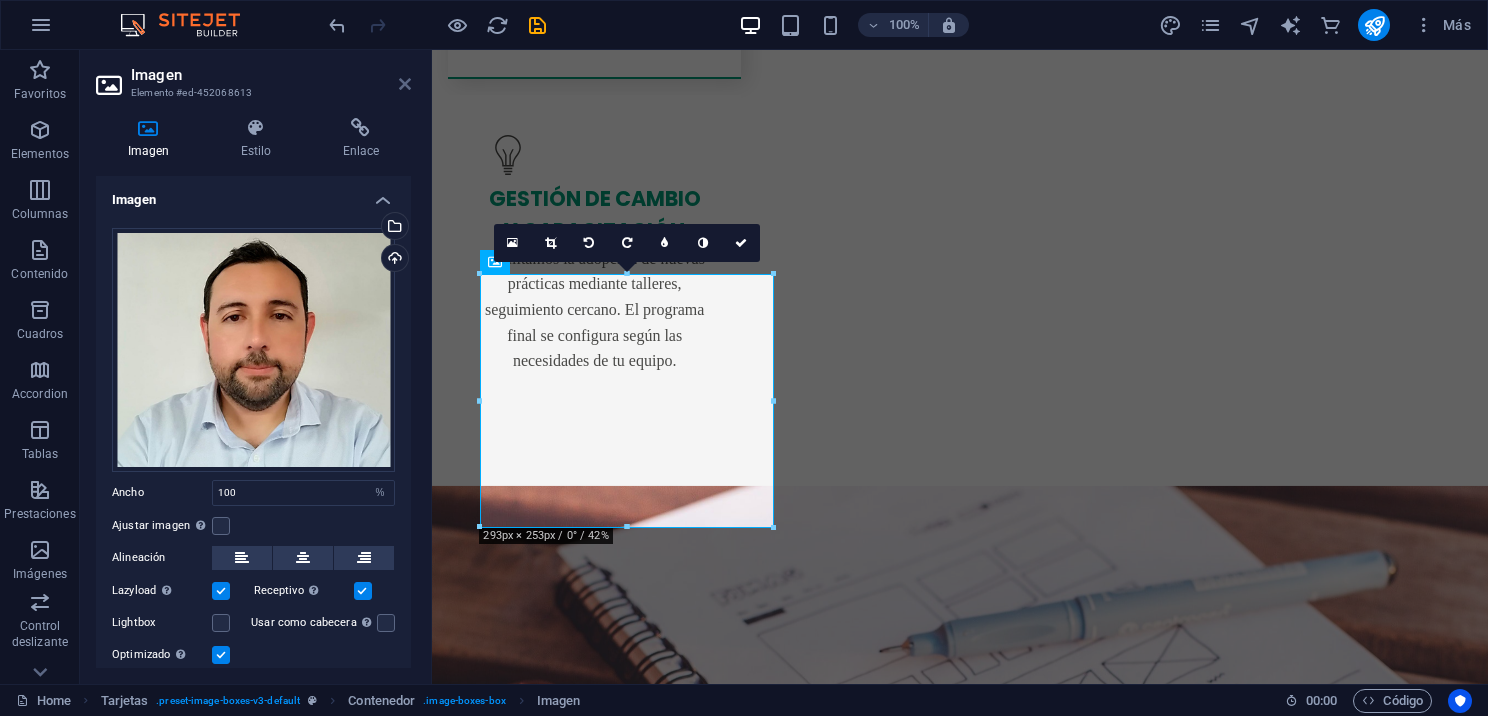 click at bounding box center (405, 84) 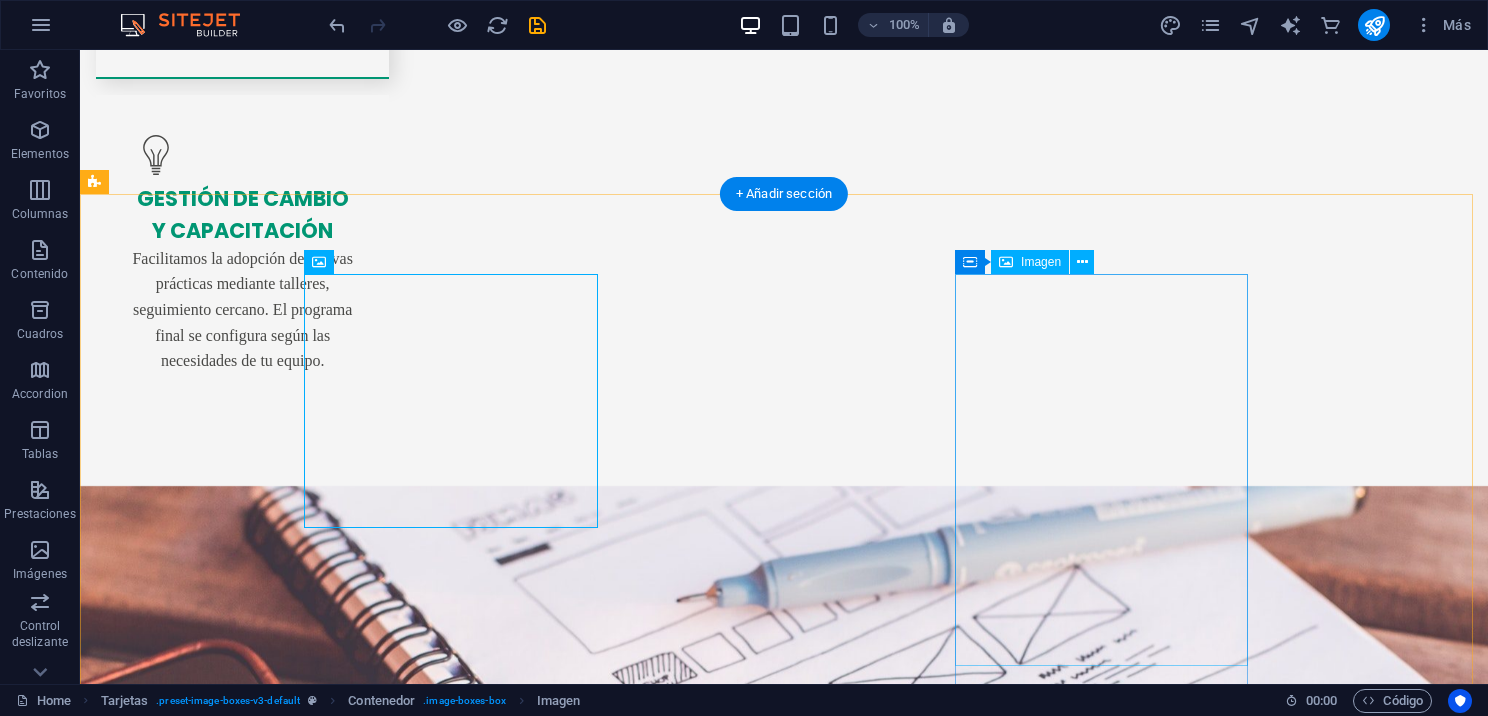 click at bounding box center [242, 5182] 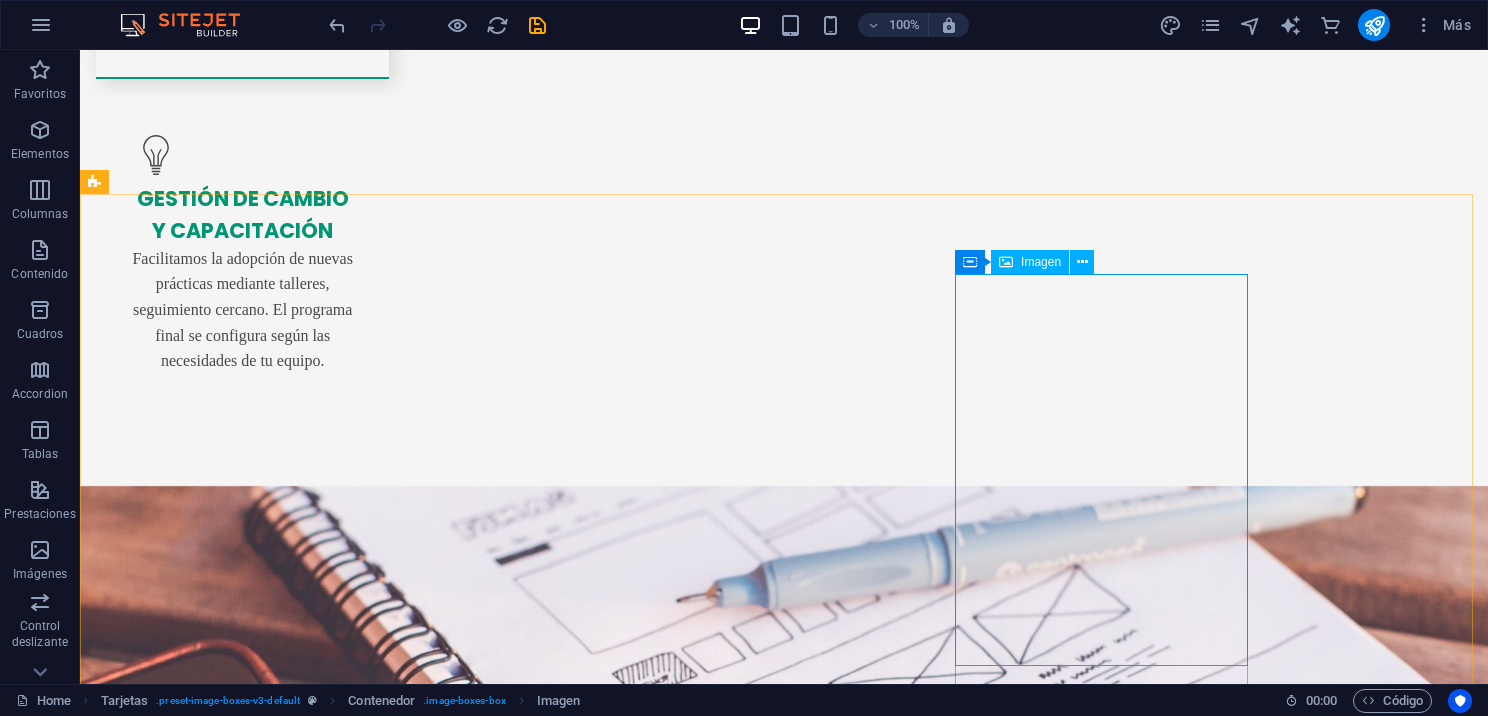 click on "Imagen" at bounding box center [1041, 262] 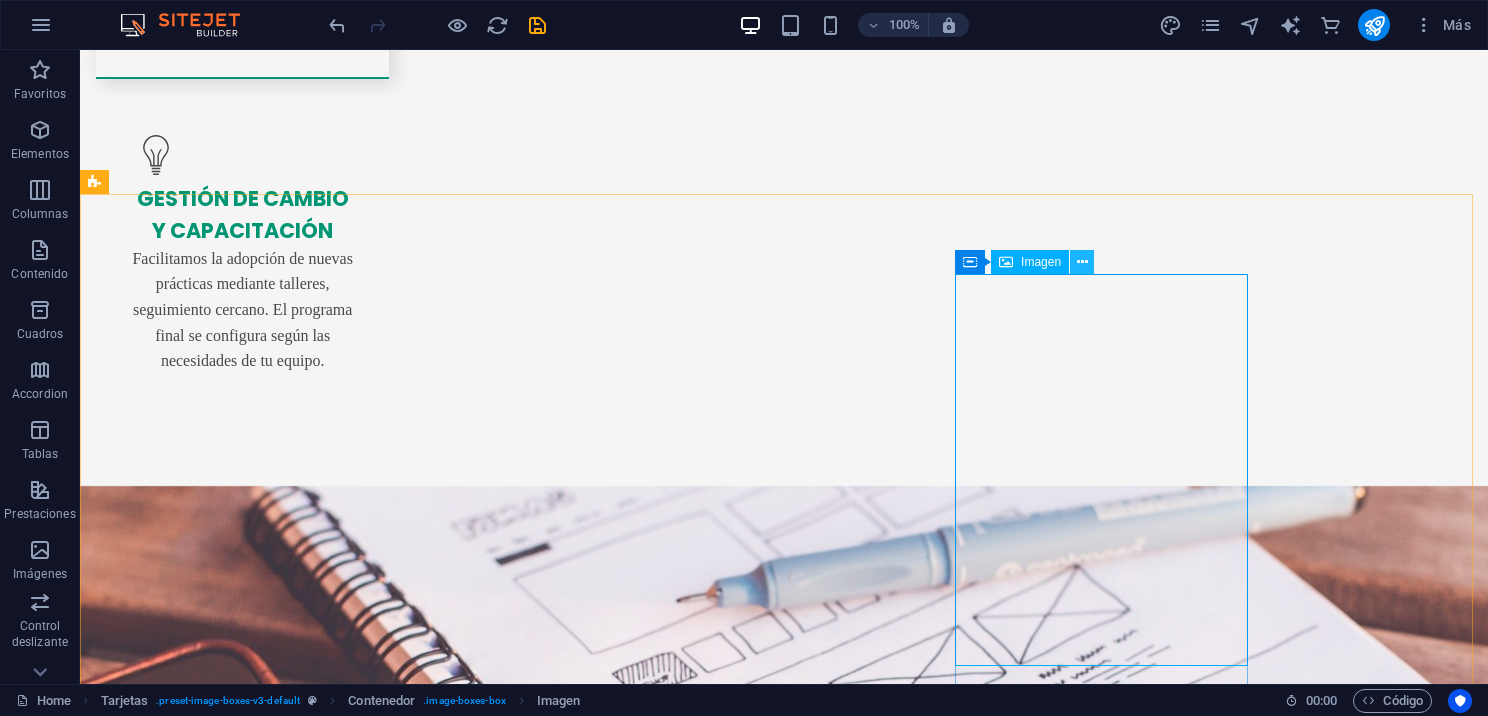 click at bounding box center [1082, 262] 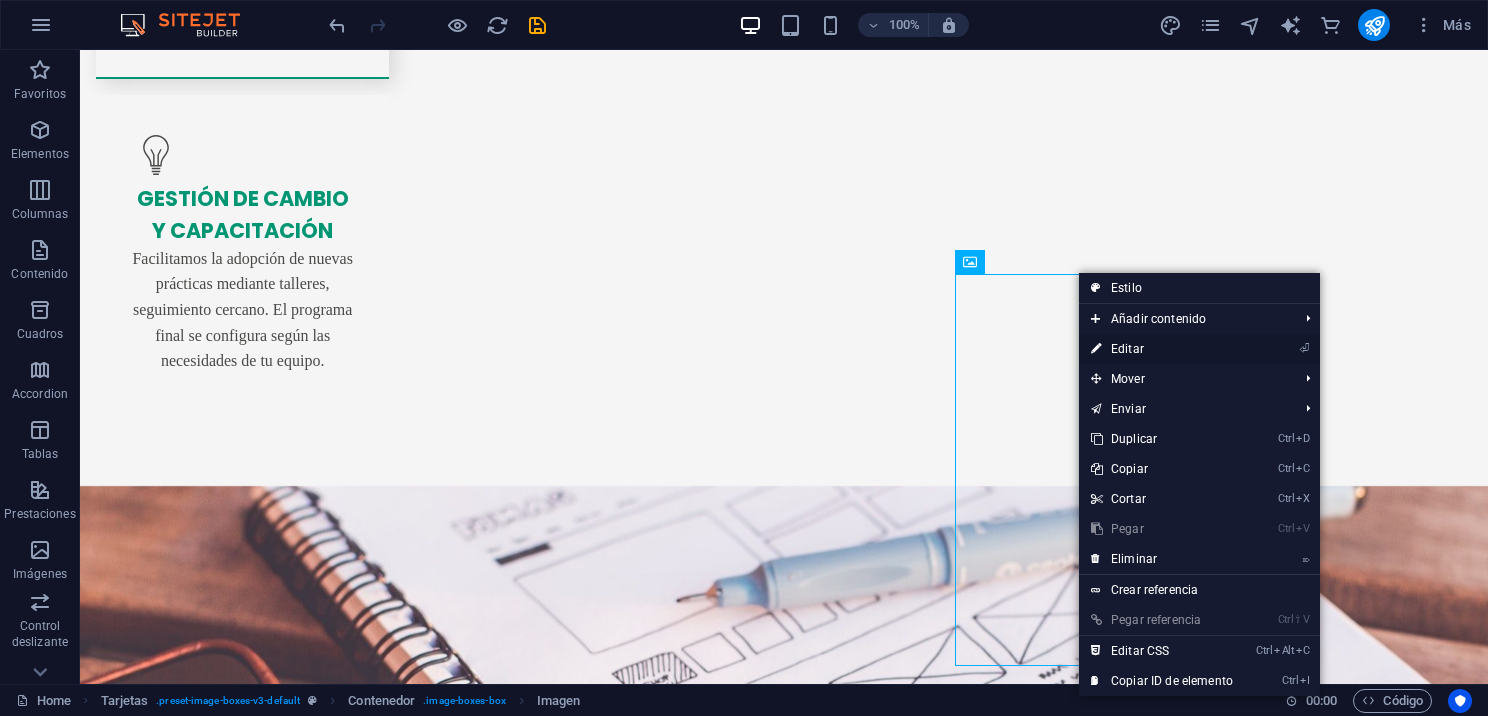 click on "⏎  Editar" at bounding box center (1162, 349) 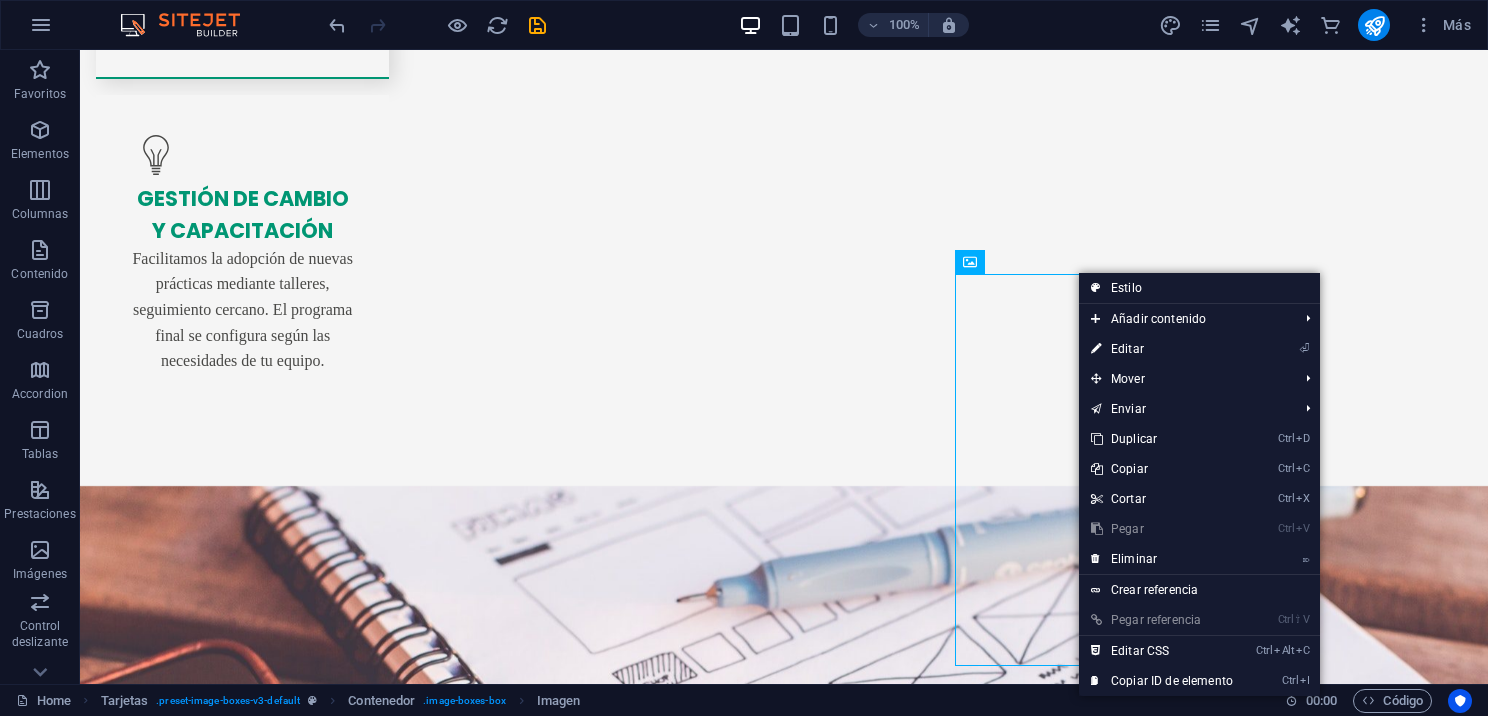 select on "%" 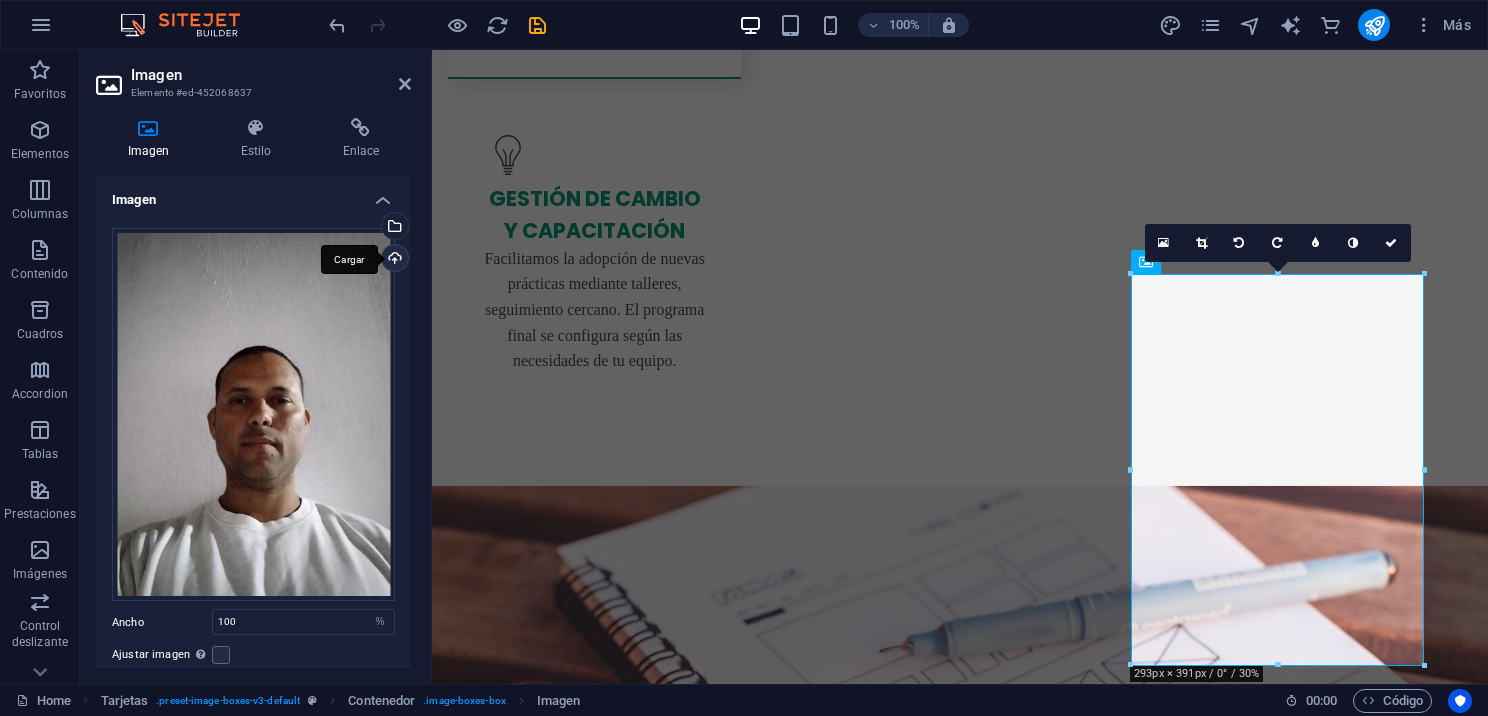 click on "Cargar" at bounding box center (393, 260) 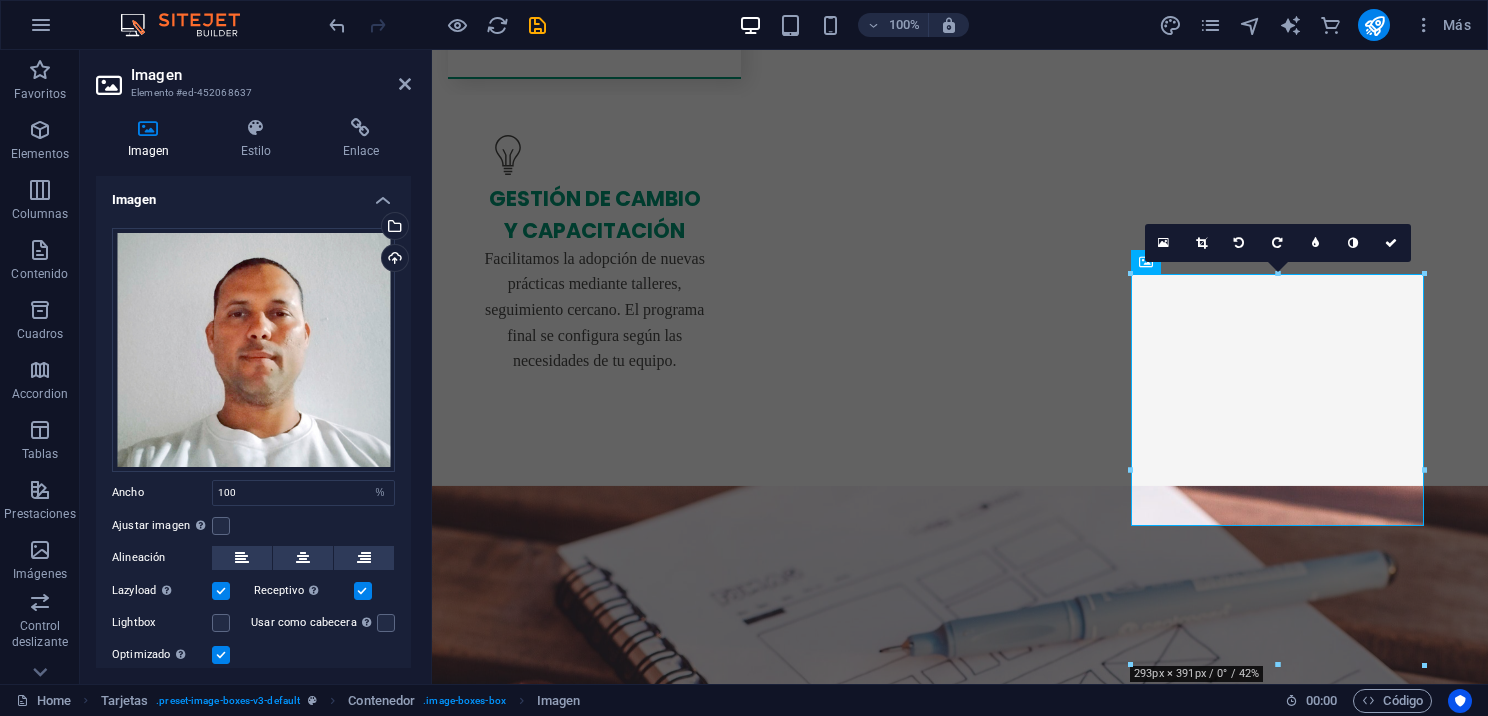 click on "Imagen Elemento #ed-452068637" at bounding box center [253, 76] 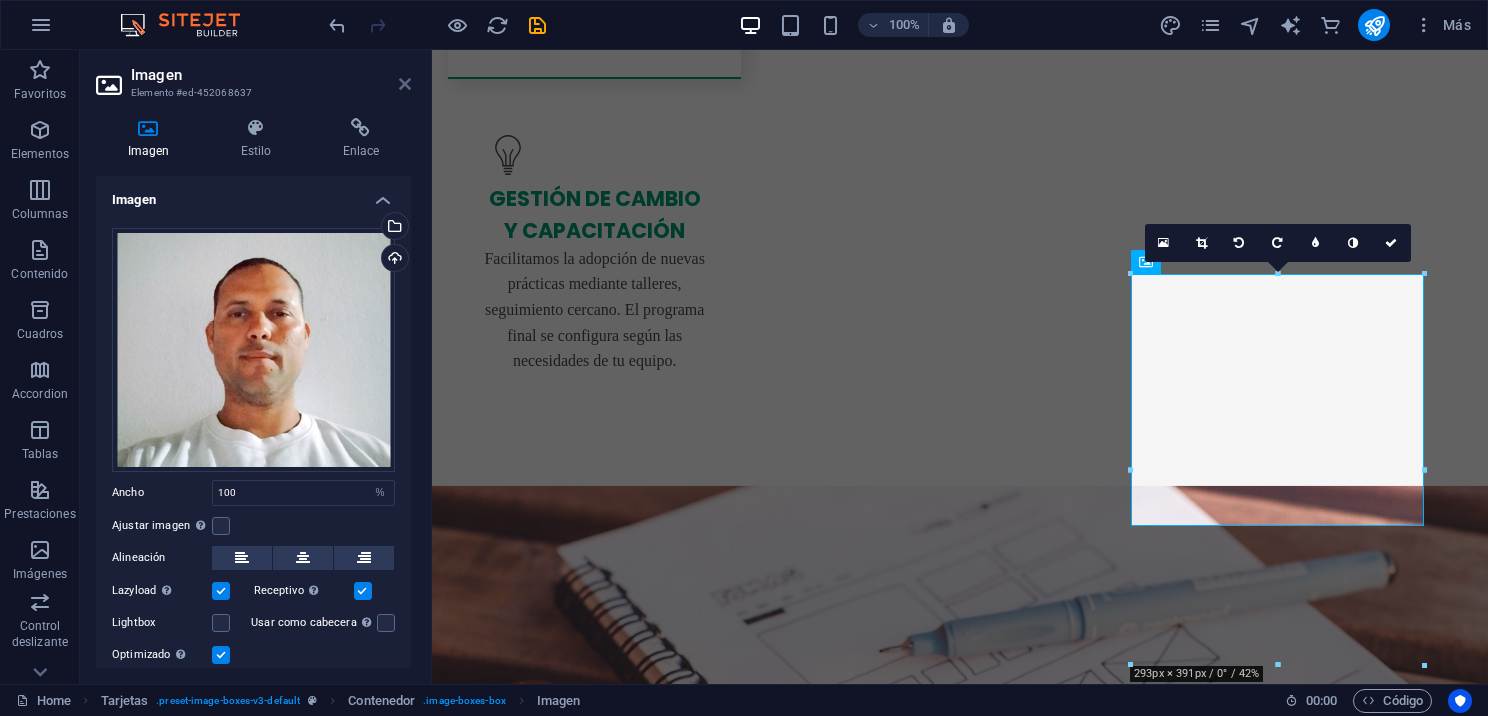 click at bounding box center (405, 84) 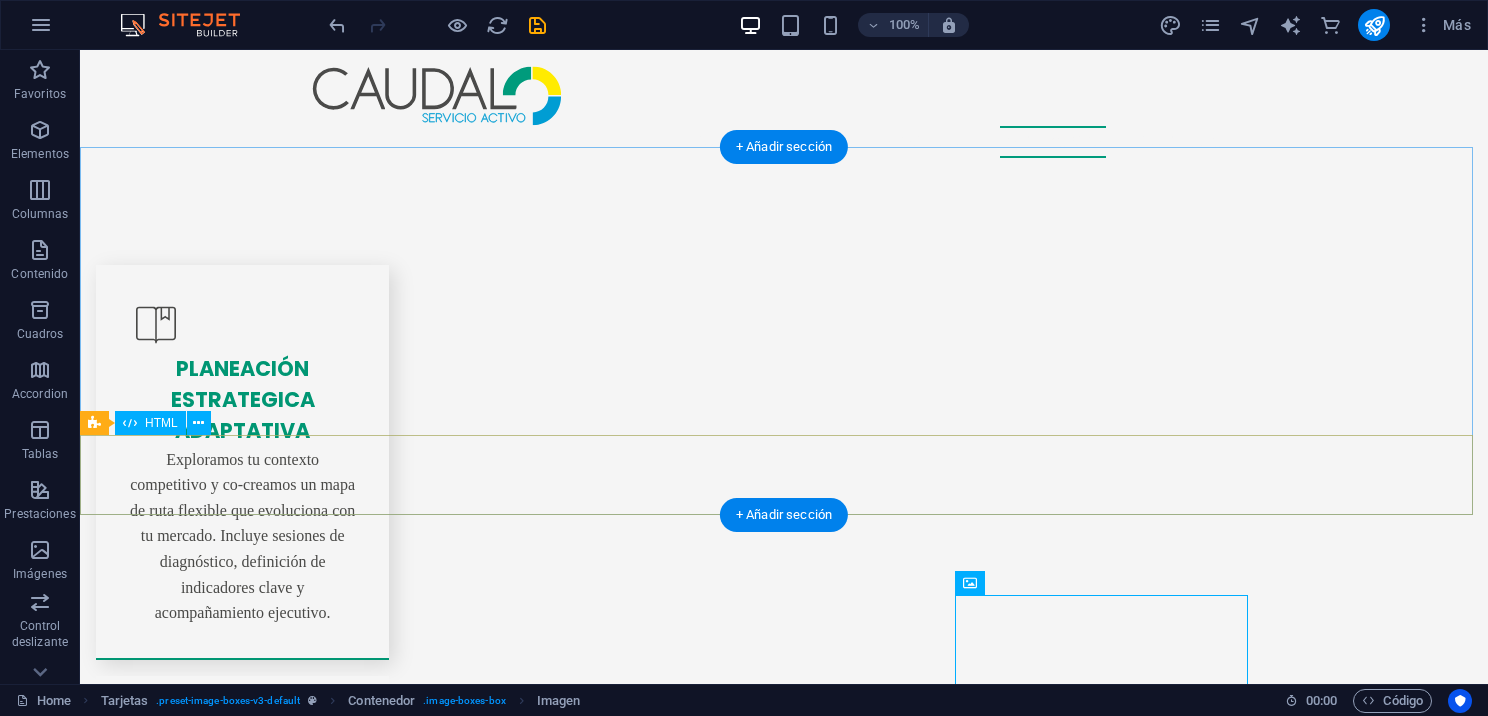 scroll, scrollTop: 3600, scrollLeft: 0, axis: vertical 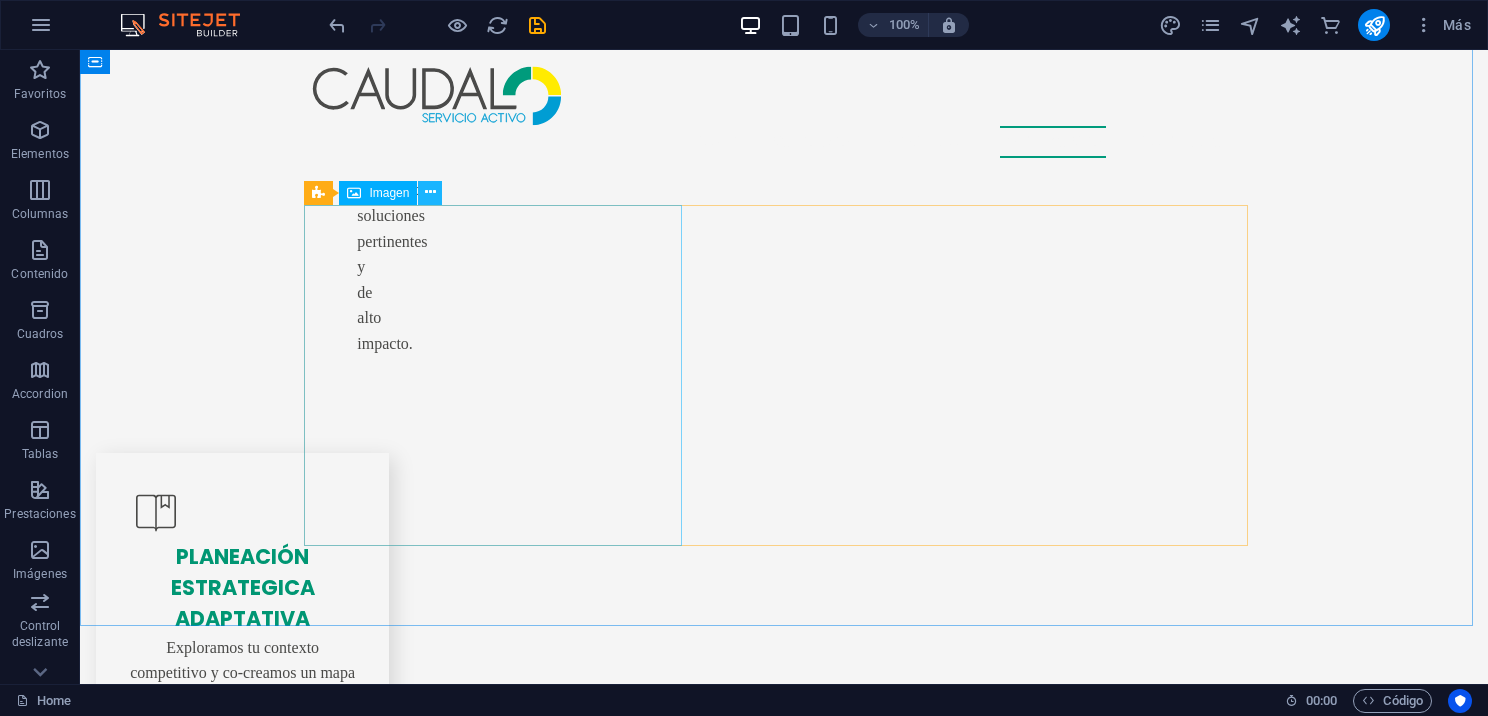 click at bounding box center [430, 193] 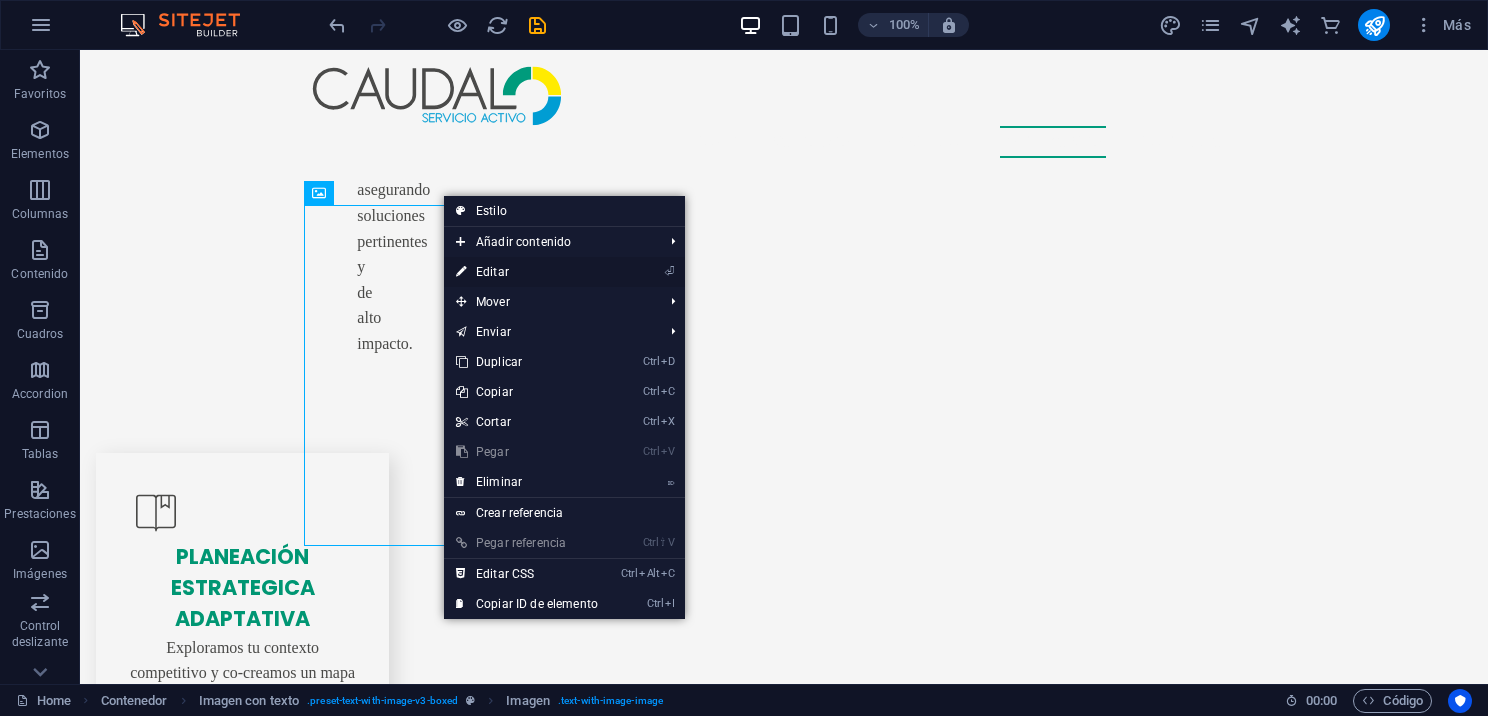 click on "⏎  Editar" at bounding box center (527, 272) 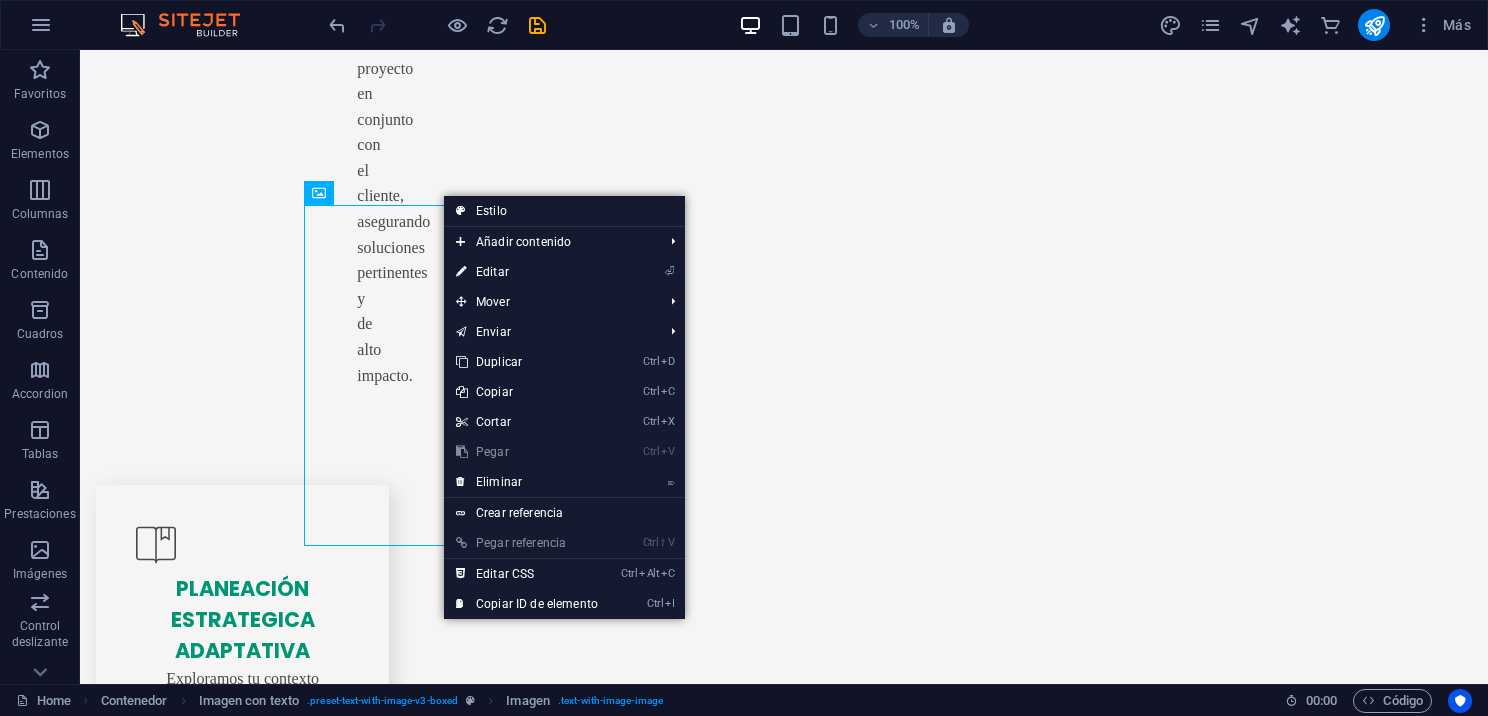 select on "%" 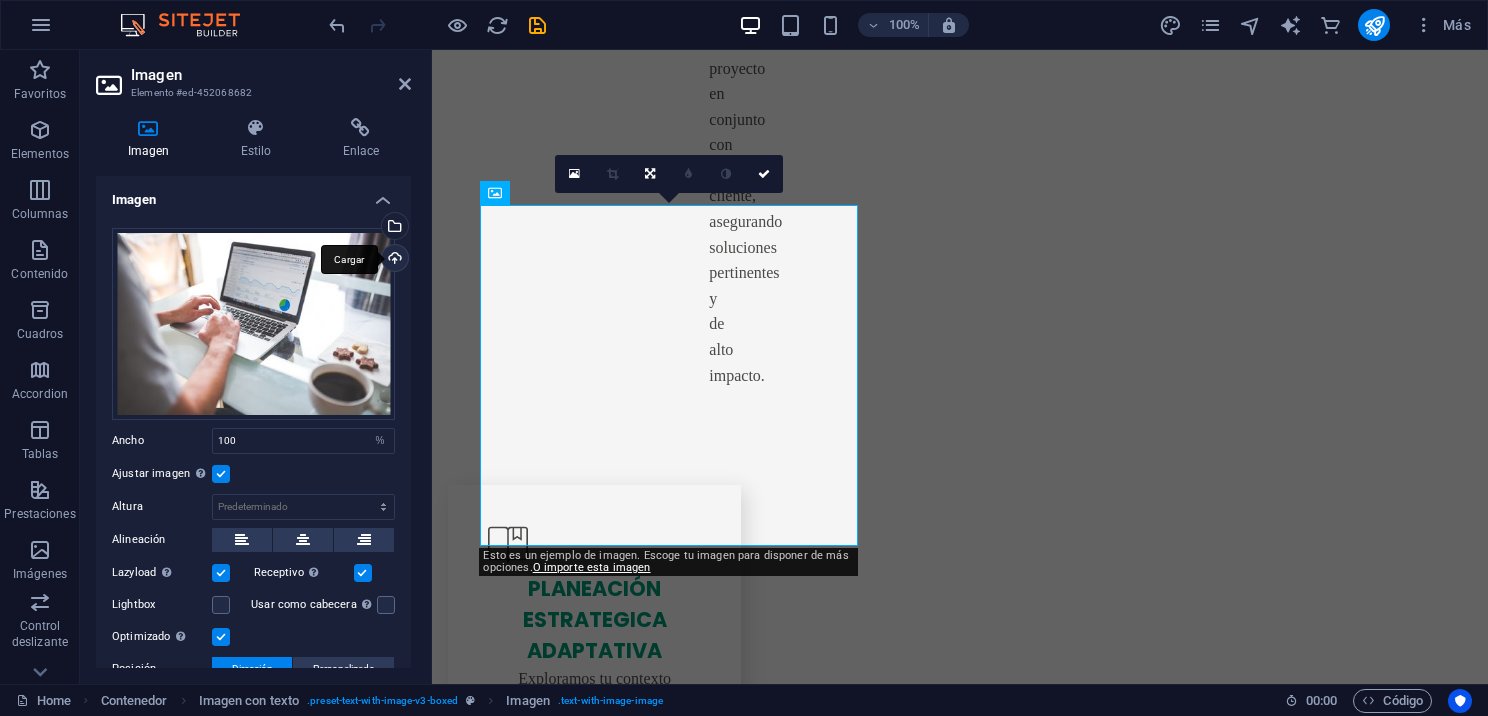 click on "Cargar" at bounding box center [393, 260] 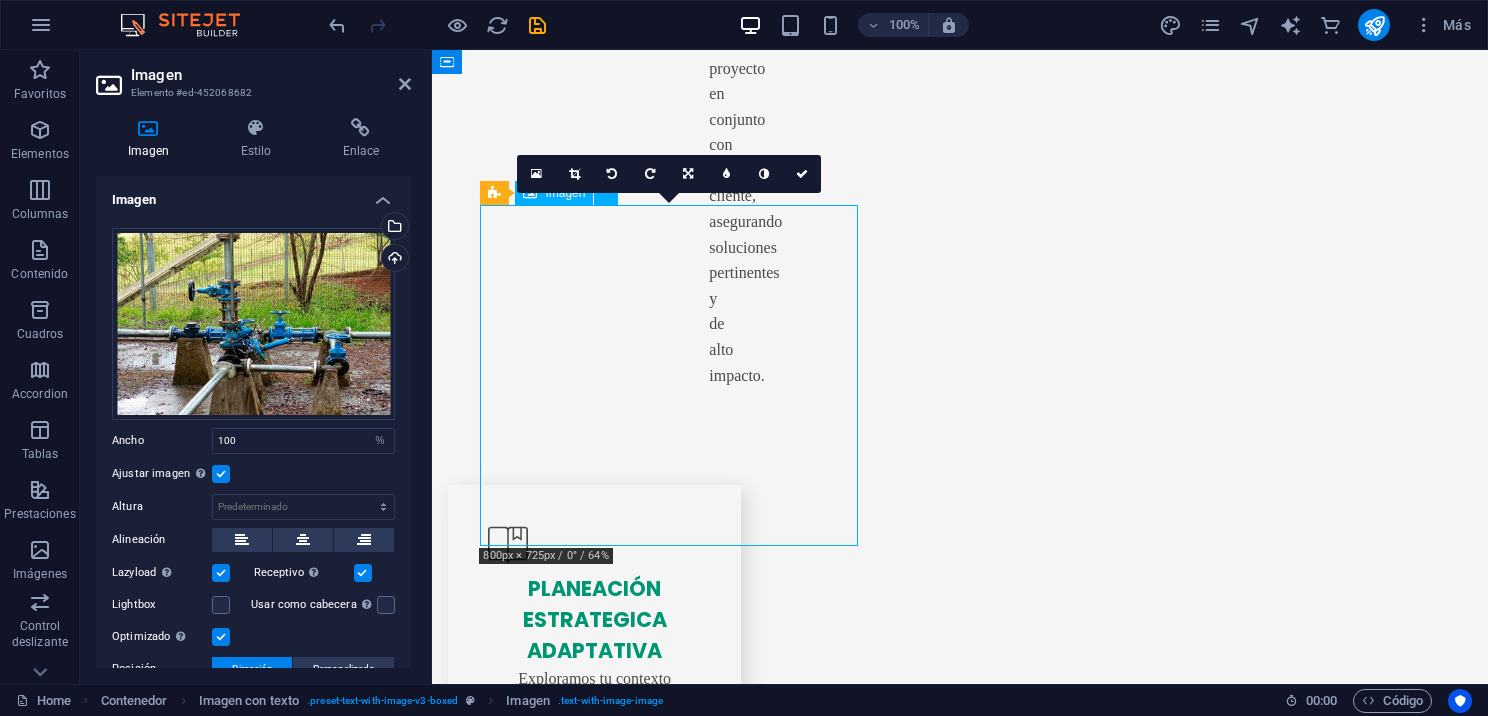 drag, startPoint x: 676, startPoint y: 402, endPoint x: 696, endPoint y: 368, distance: 39.446167 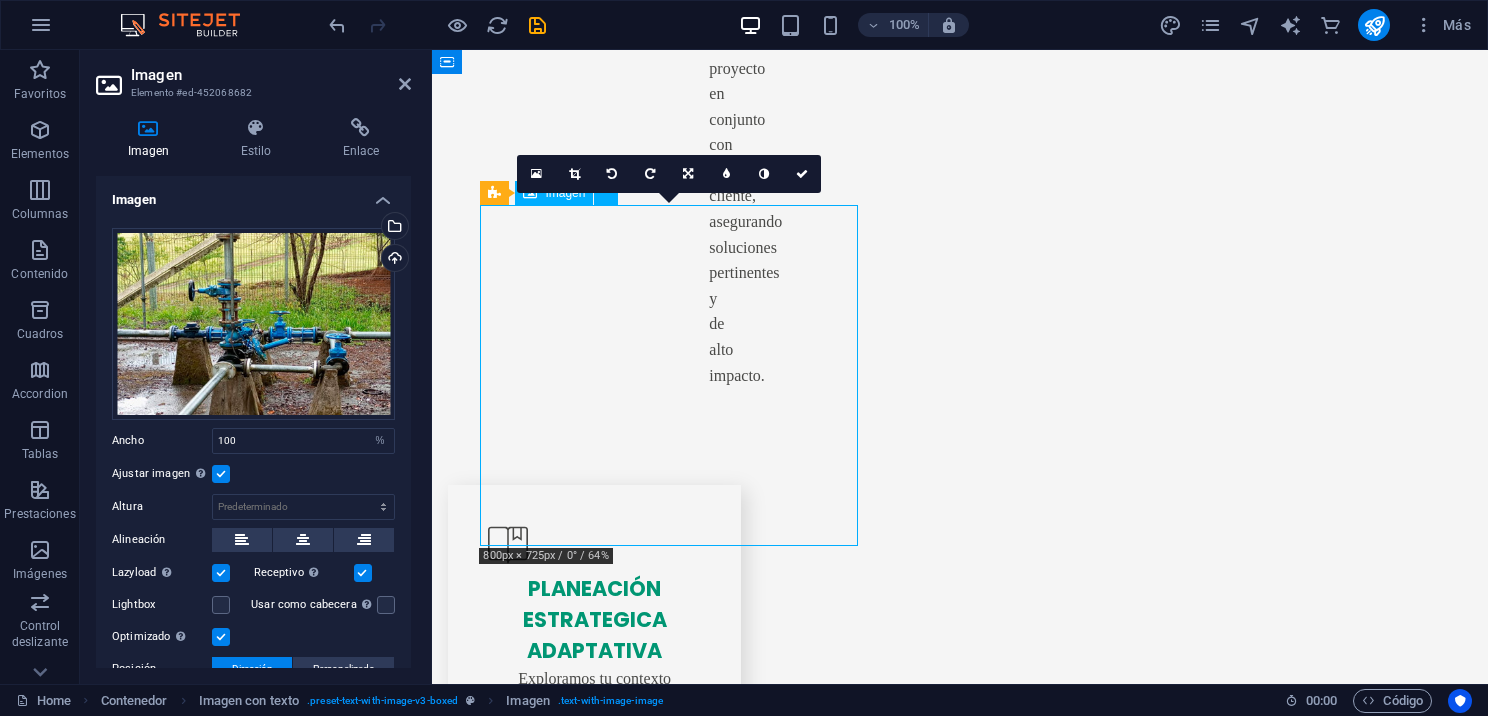 click at bounding box center (629, 3288) 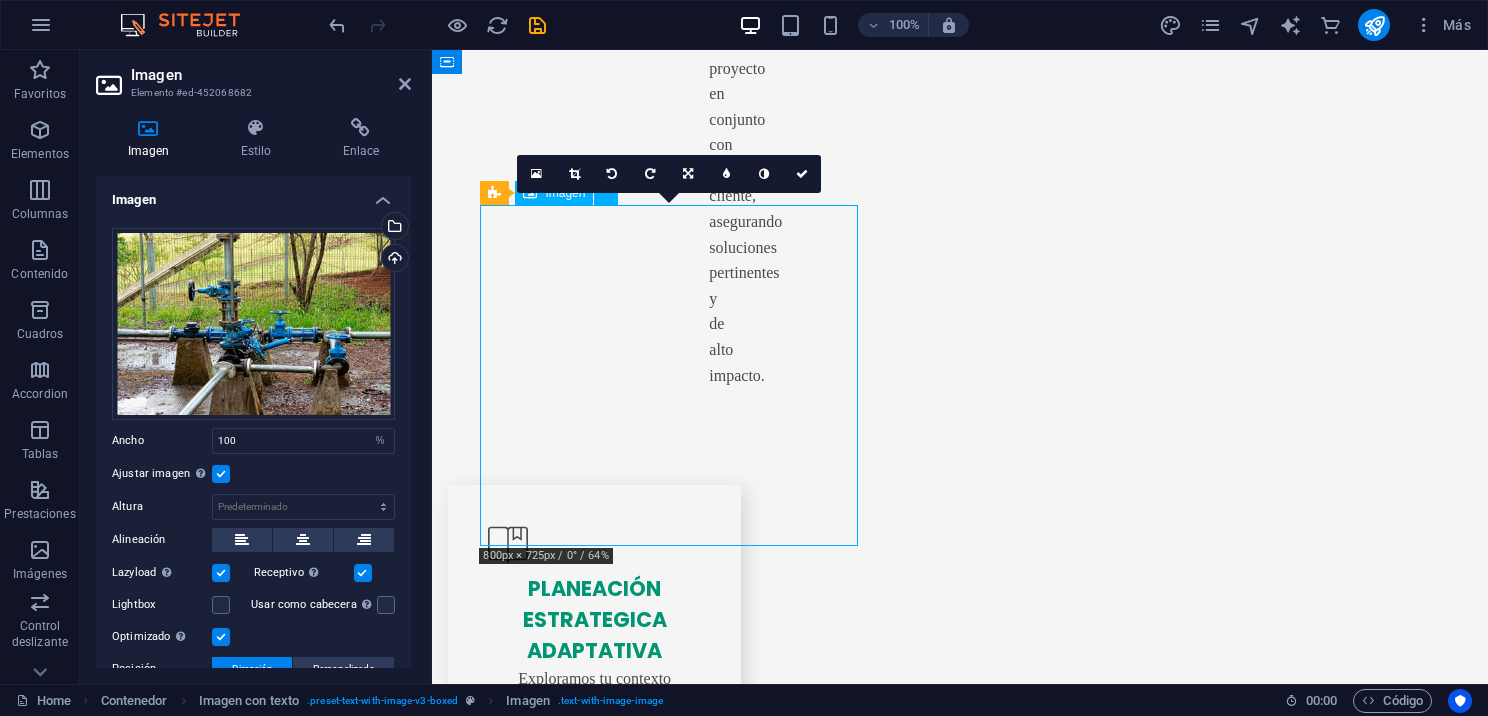 drag, startPoint x: 696, startPoint y: 368, endPoint x: 726, endPoint y: 332, distance: 46.8615 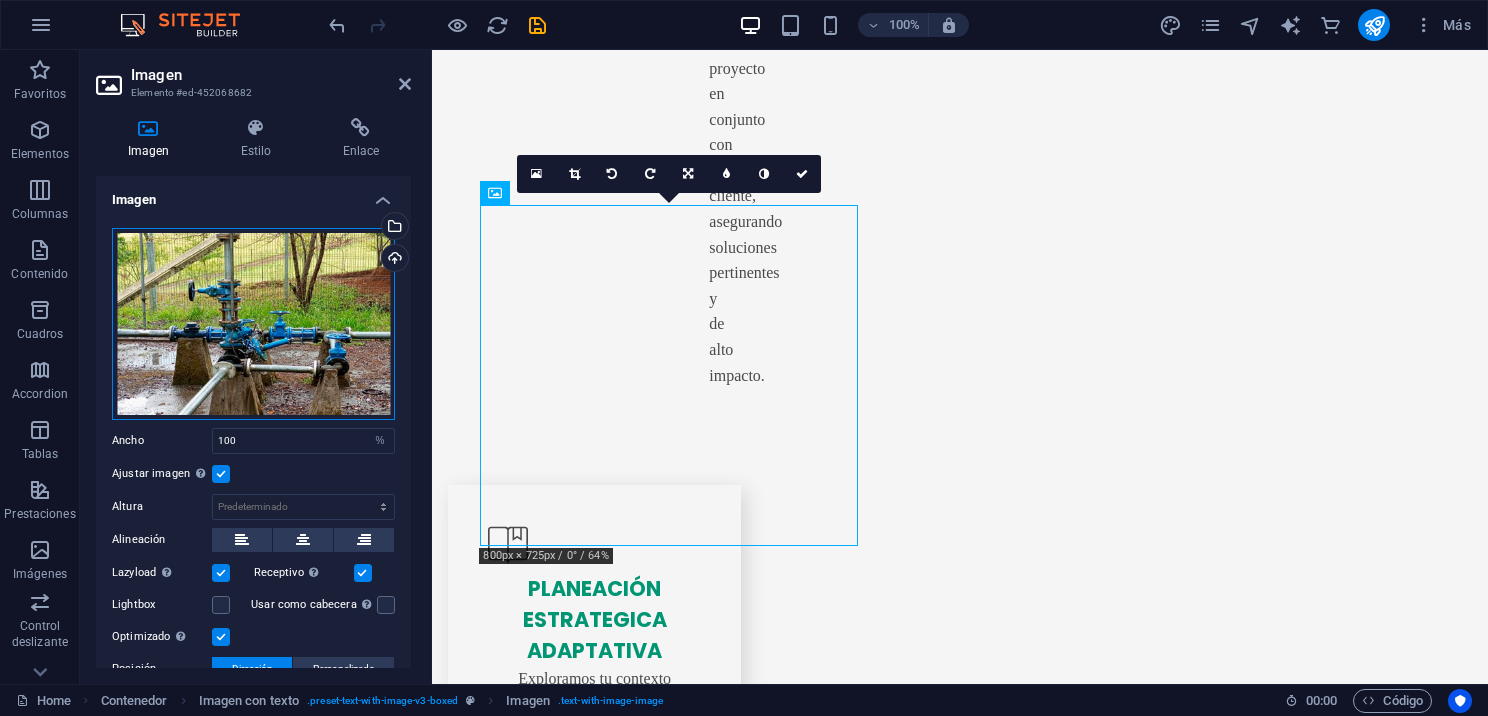 drag, startPoint x: 317, startPoint y: 339, endPoint x: 346, endPoint y: 324, distance: 32.649654 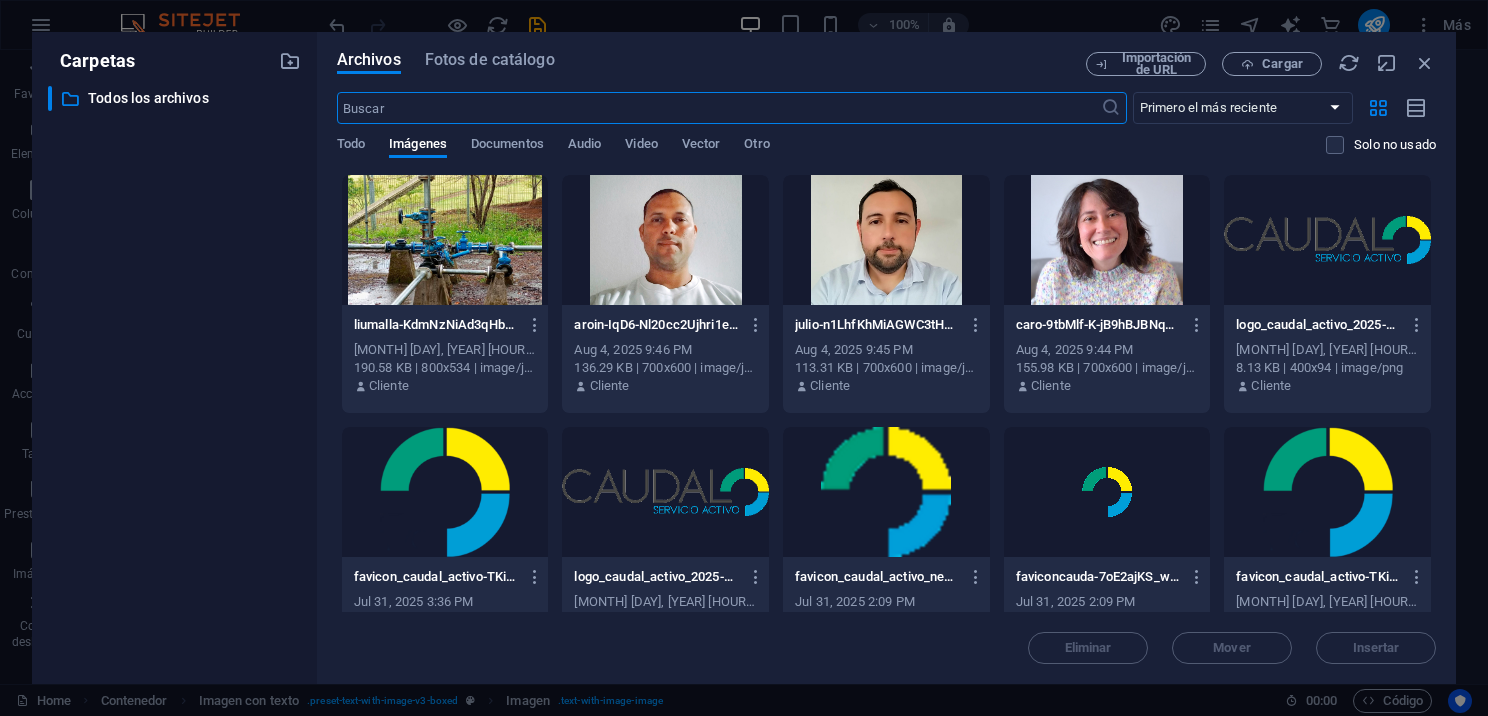 scroll, scrollTop: 4243, scrollLeft: 0, axis: vertical 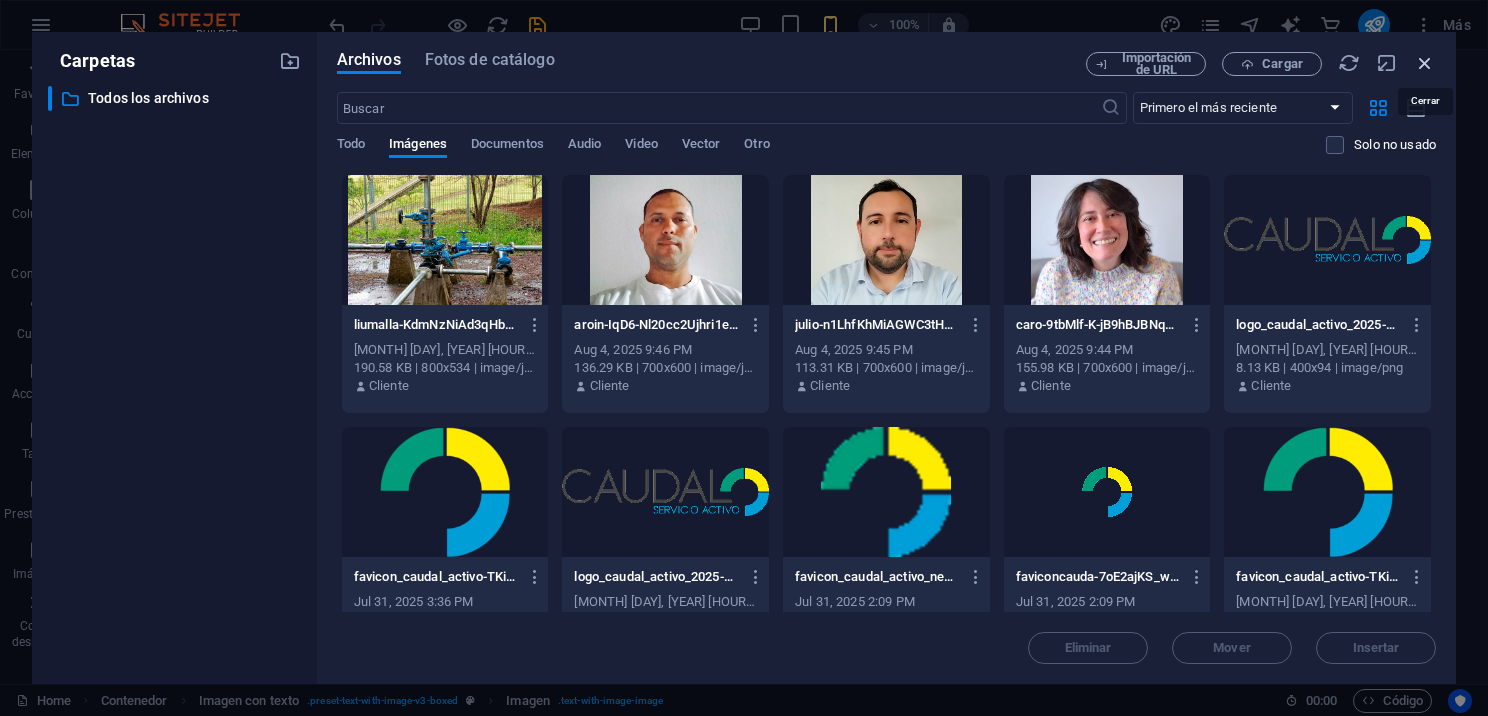 click at bounding box center [1425, 63] 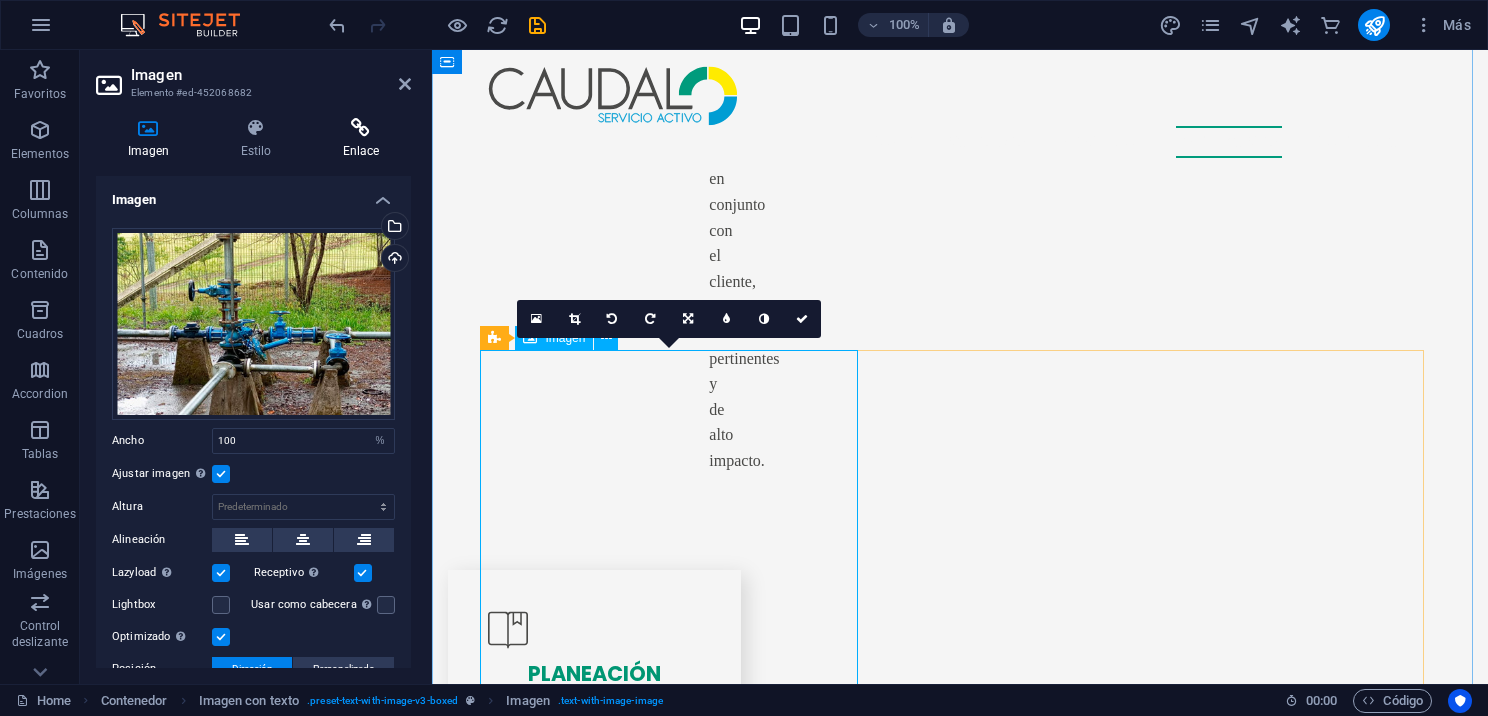 scroll, scrollTop: 3408, scrollLeft: 0, axis: vertical 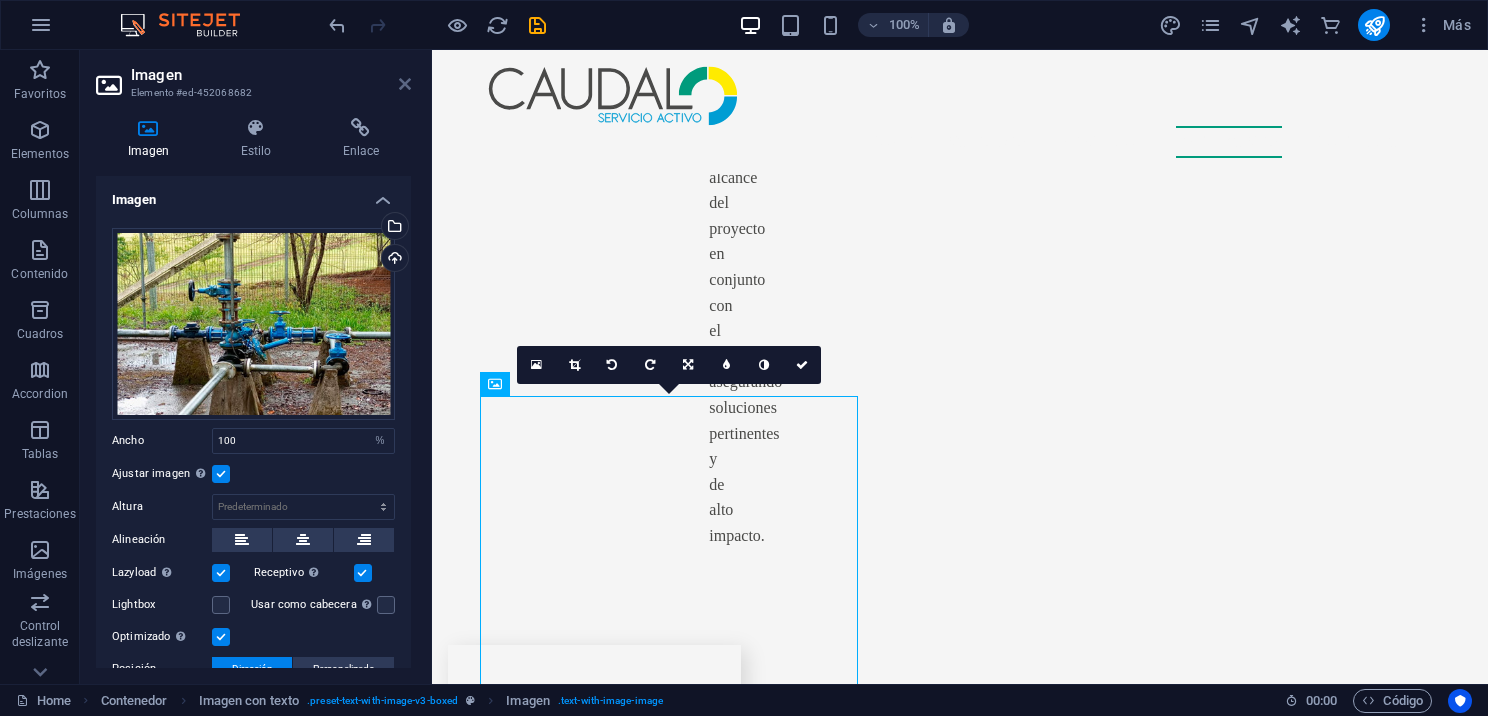 click at bounding box center [405, 84] 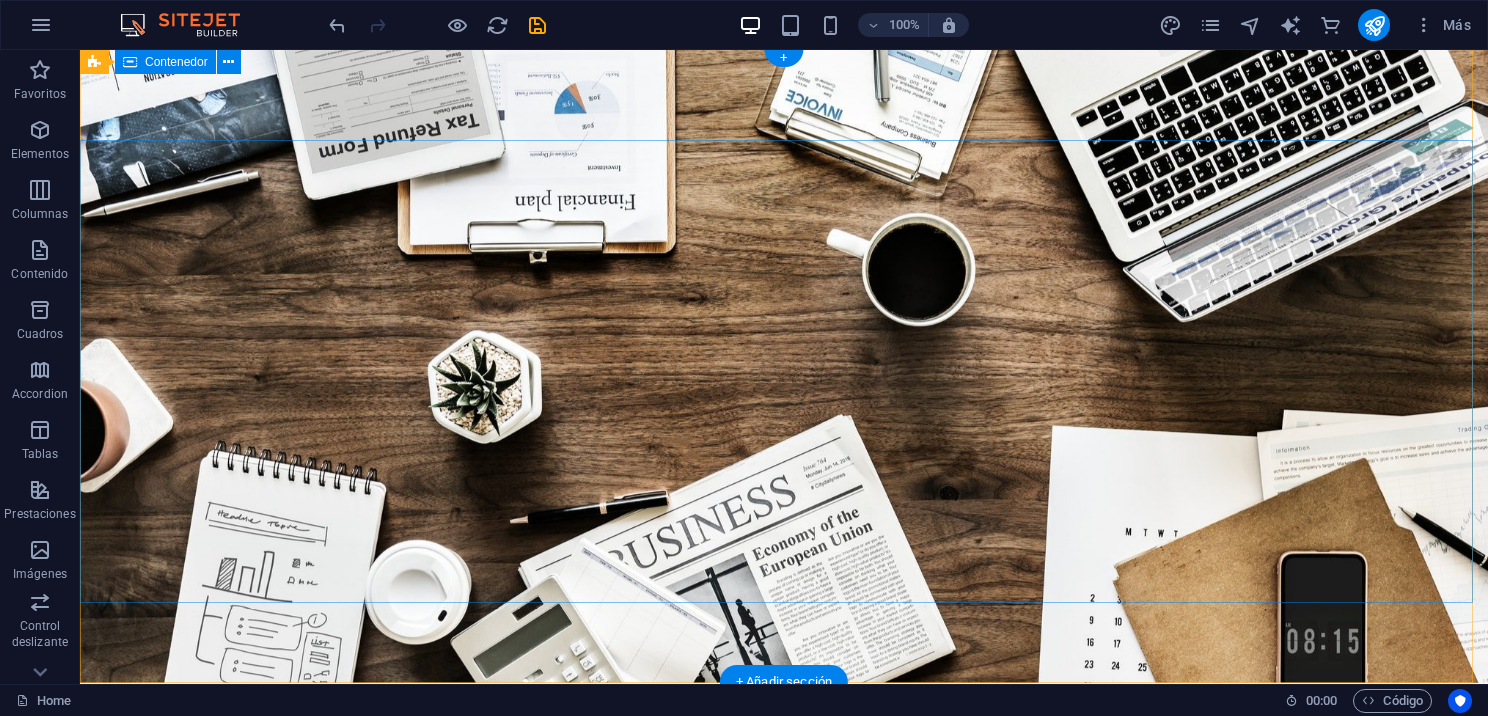 scroll, scrollTop: 0, scrollLeft: 0, axis: both 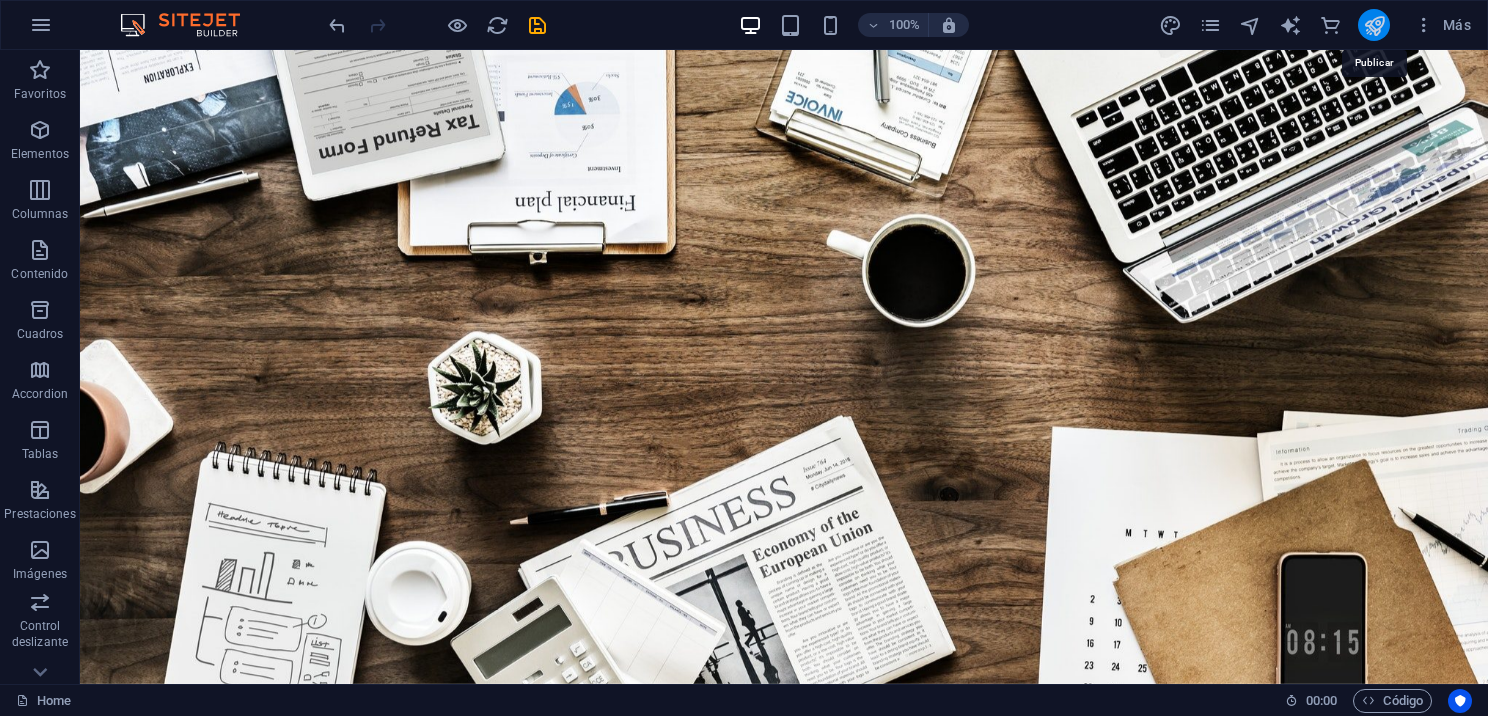 click at bounding box center [1374, 25] 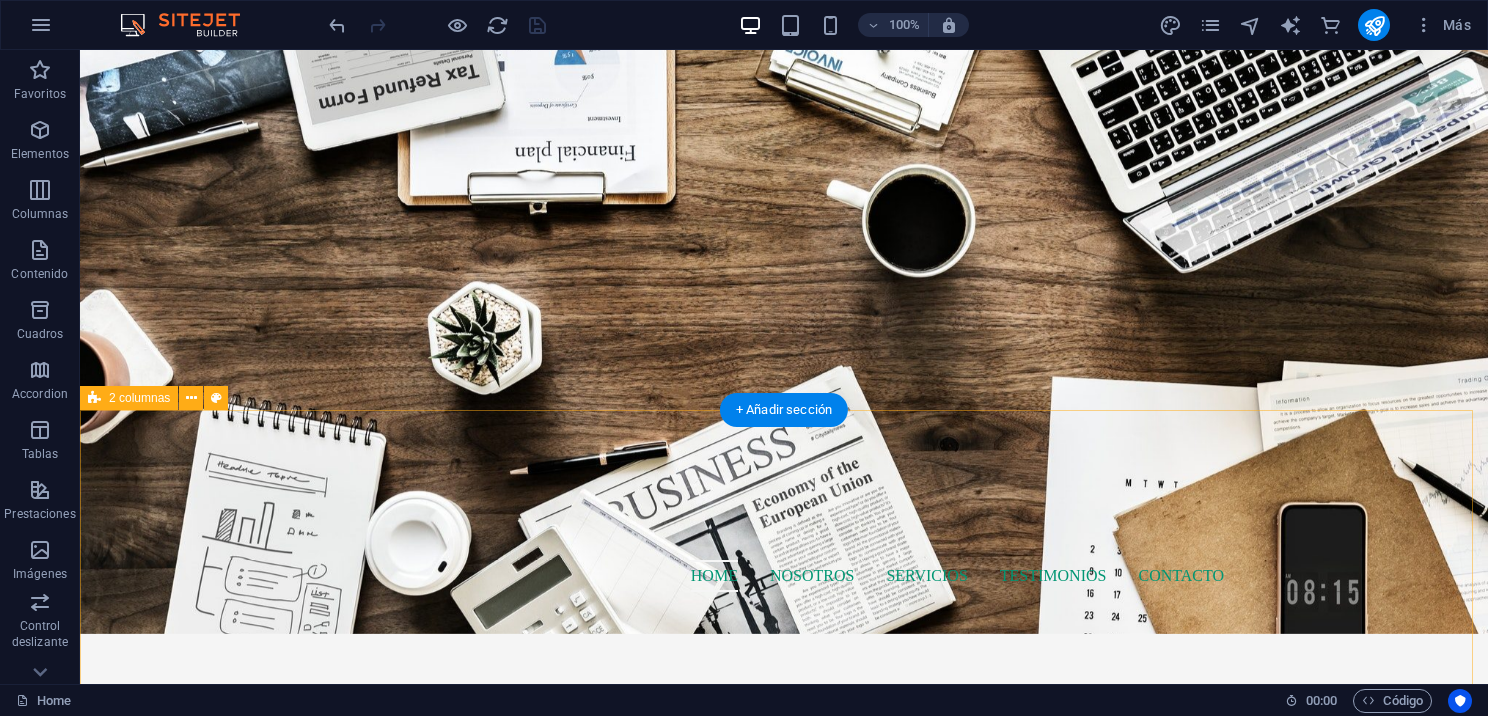 scroll, scrollTop: 300, scrollLeft: 0, axis: vertical 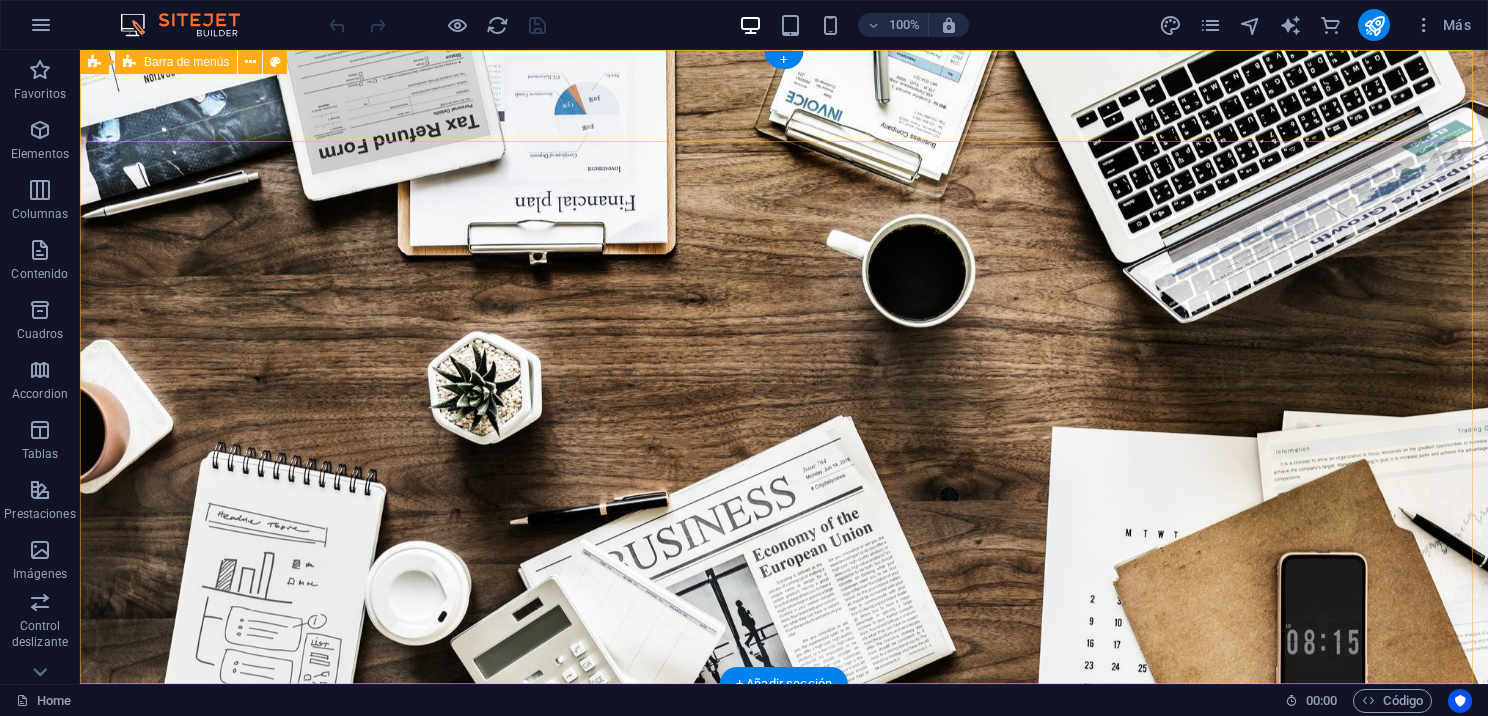 click on "Home NOSOTROS SERVICIOS TESTIMONIOS CONTACTO" at bounding box center [784, 746] 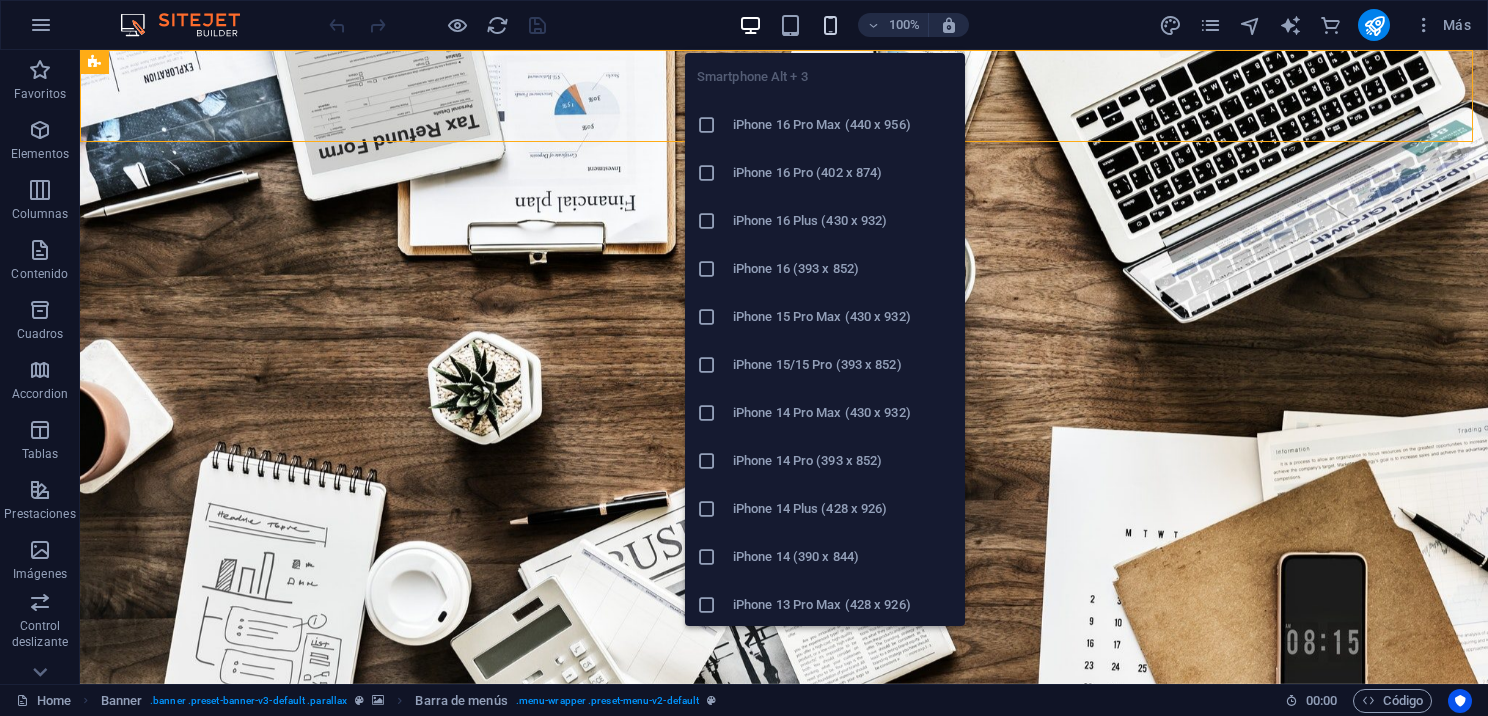 click at bounding box center (830, 25) 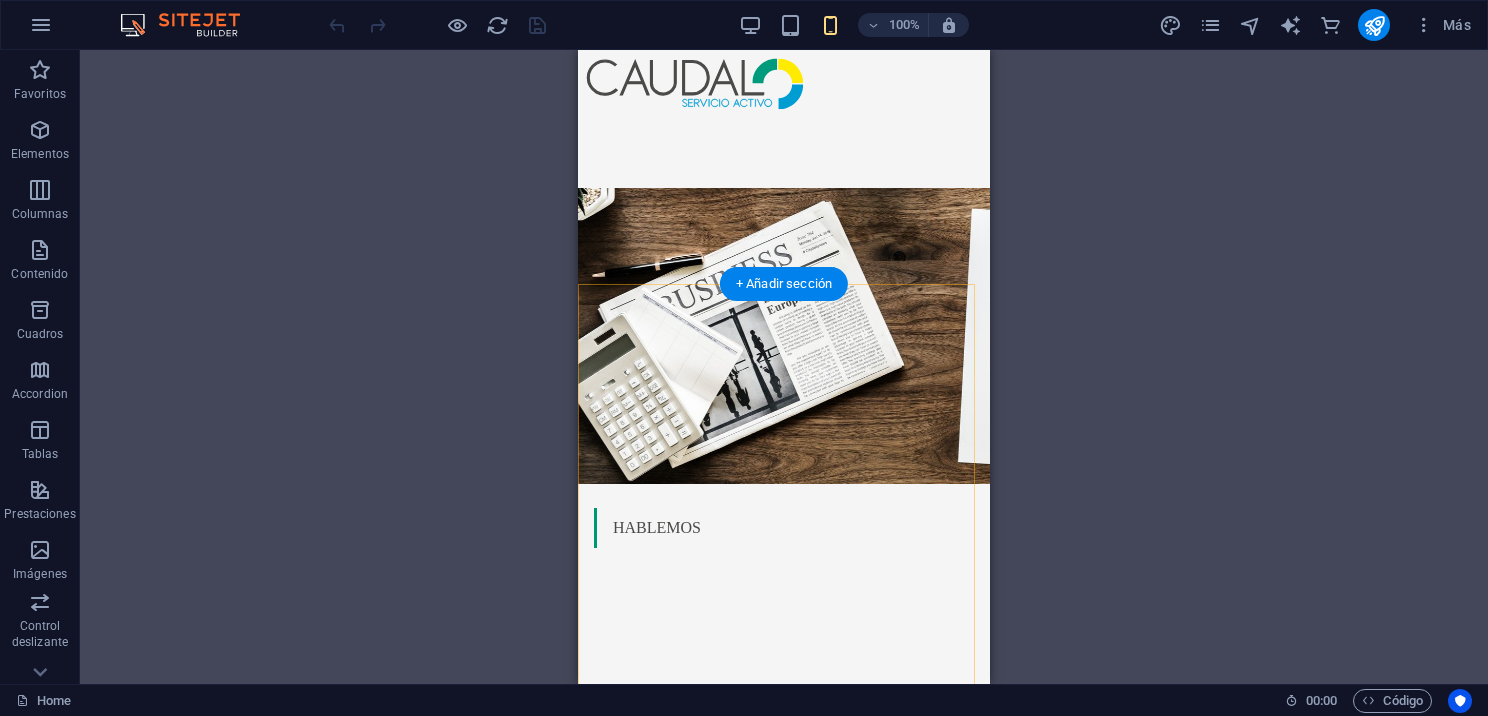 scroll, scrollTop: 400, scrollLeft: 0, axis: vertical 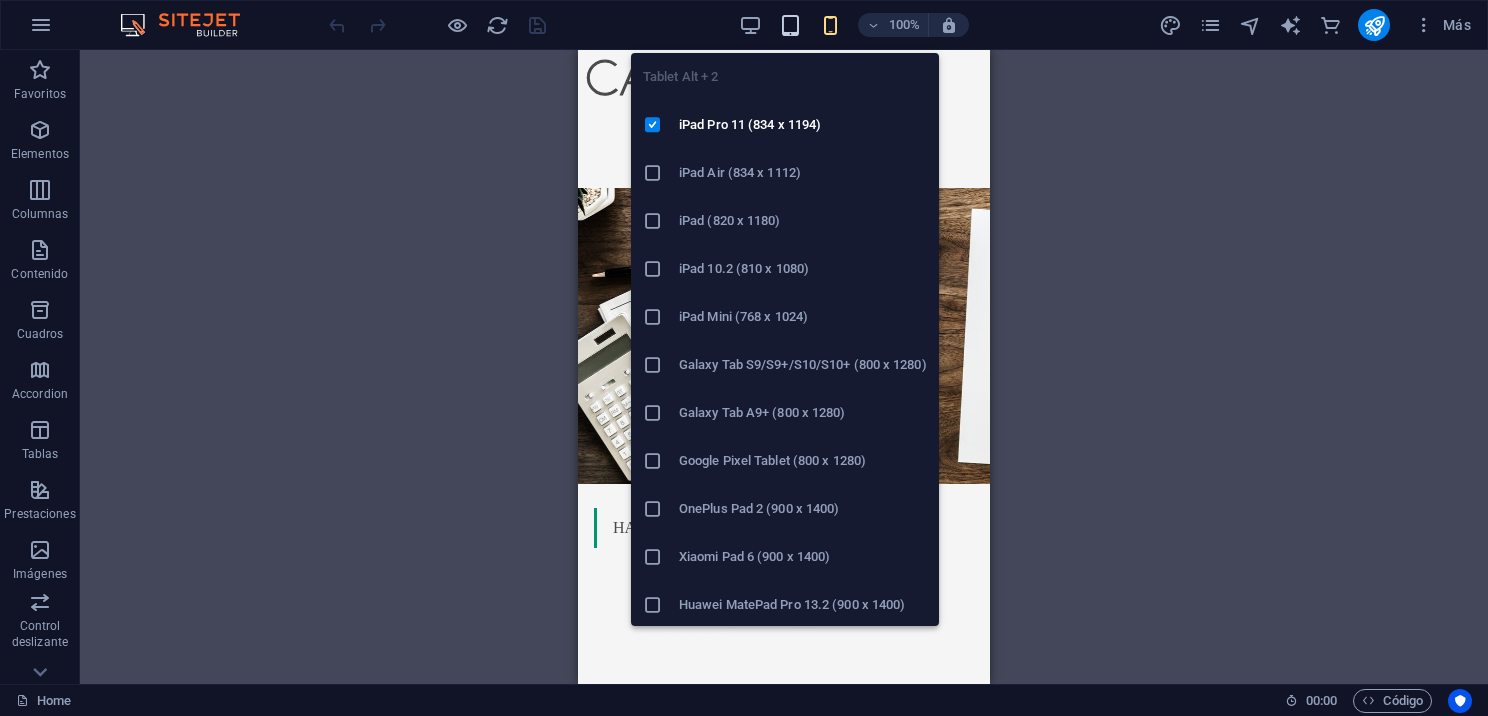 click at bounding box center (790, 25) 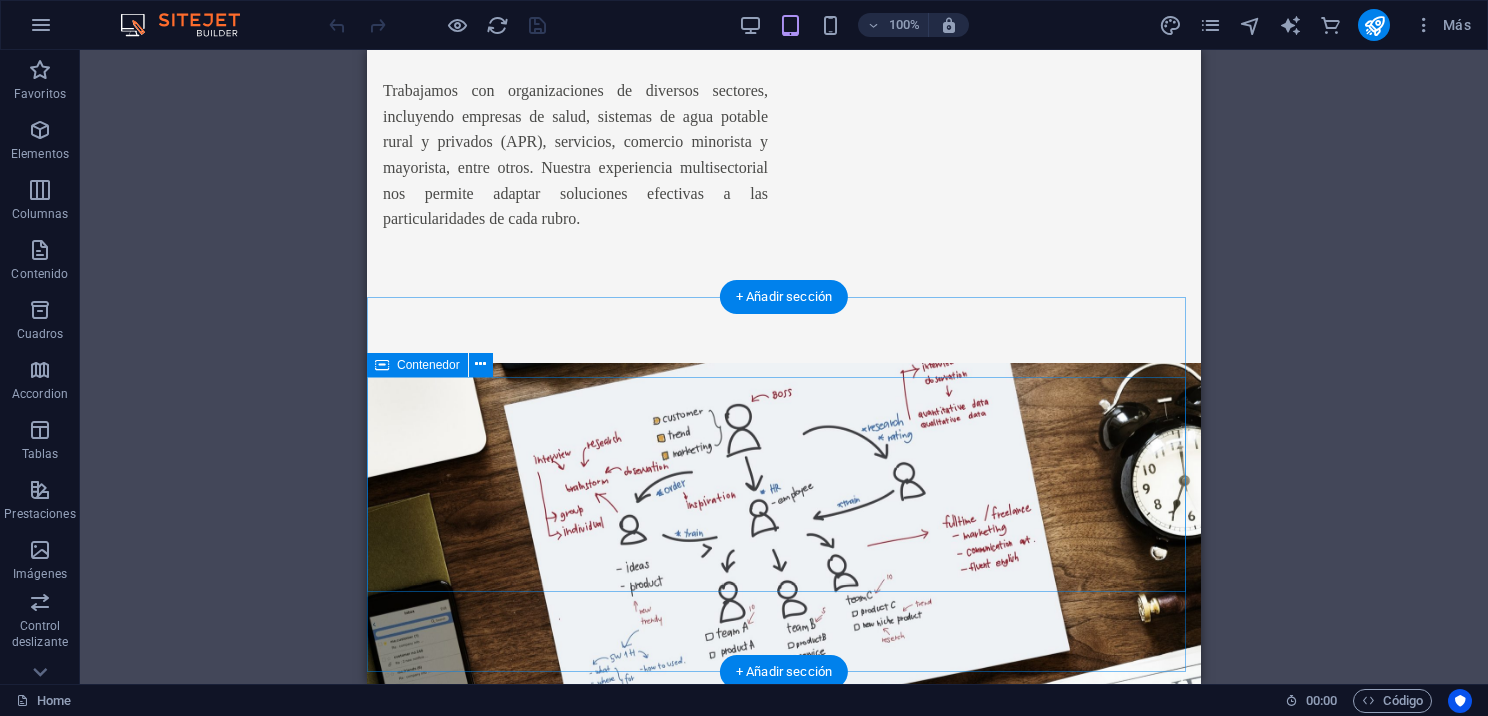 scroll, scrollTop: 2200, scrollLeft: 0, axis: vertical 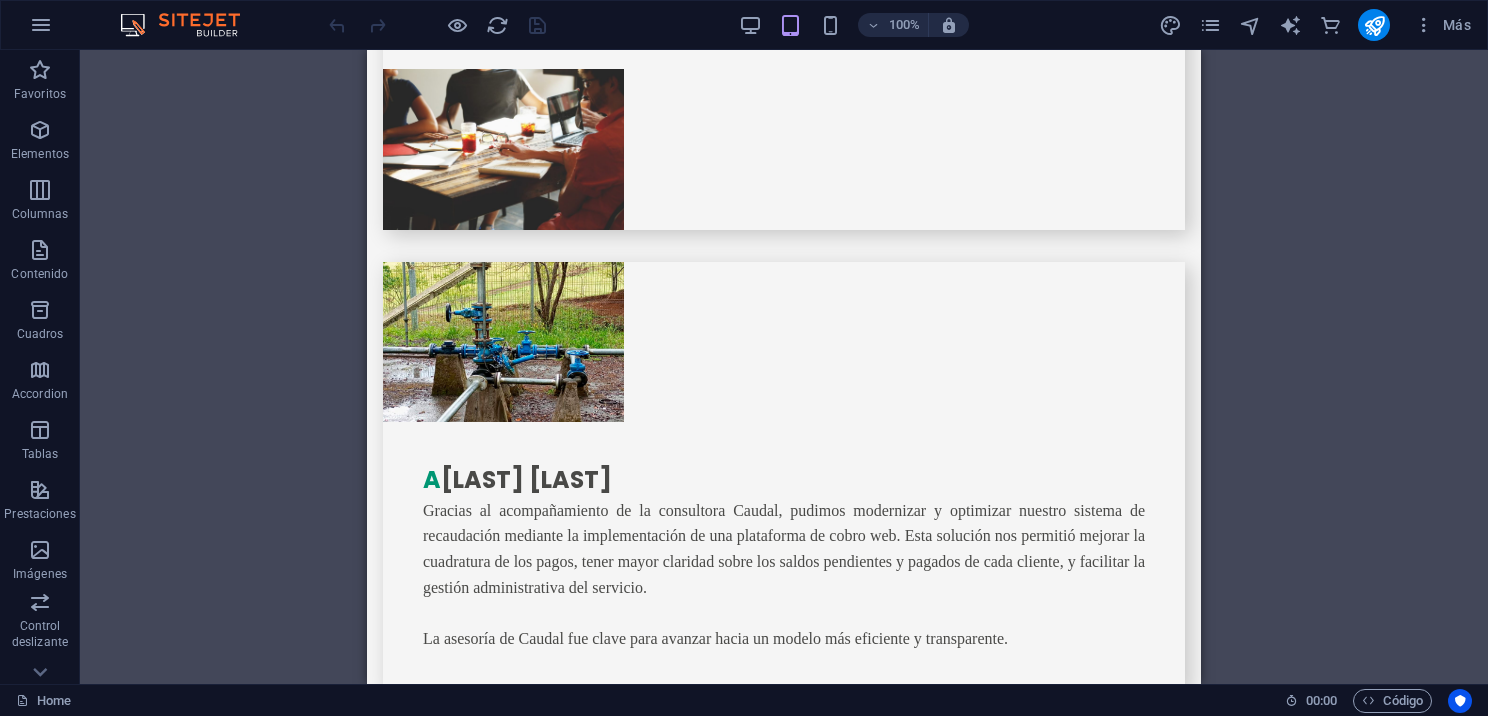 drag, startPoint x: 1194, startPoint y: 280, endPoint x: 1568, endPoint y: 694, distance: 557.91754 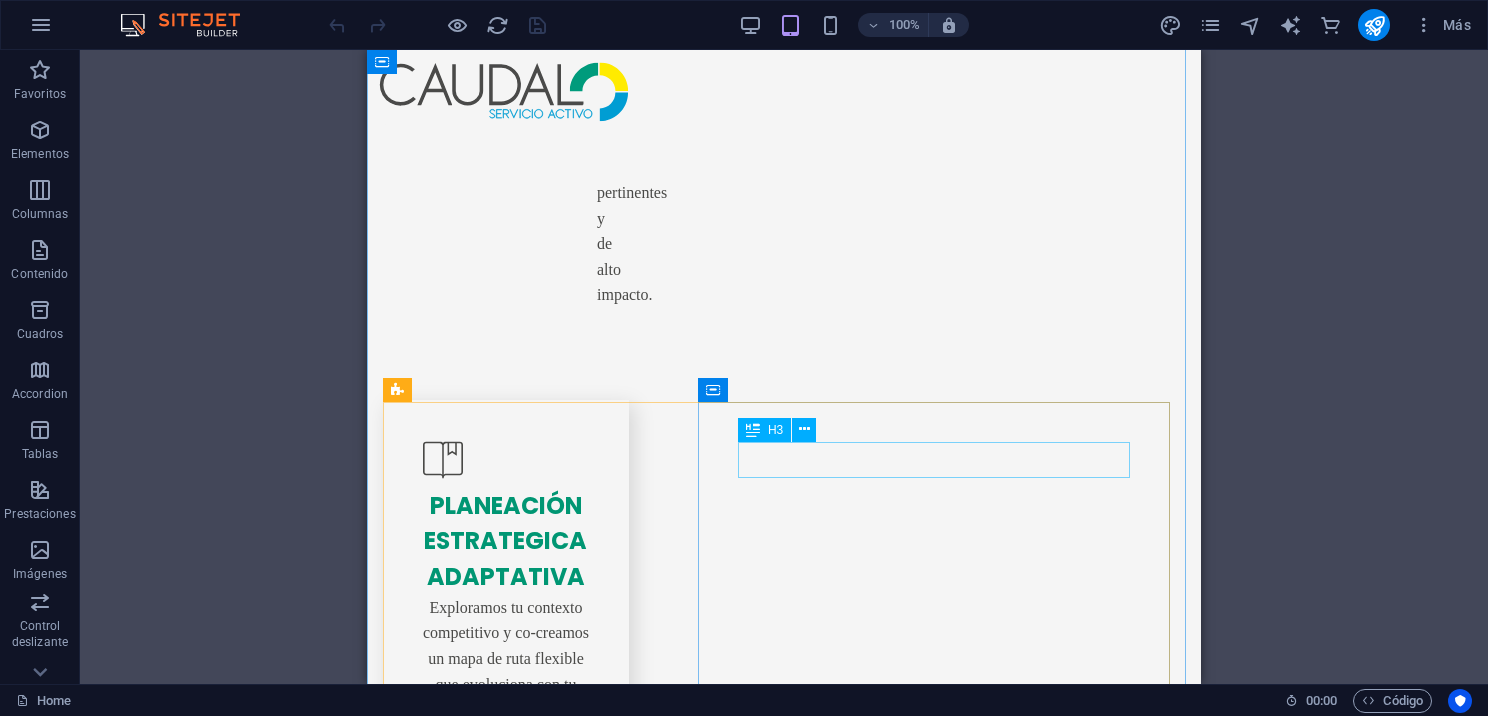scroll, scrollTop: 3128, scrollLeft: 0, axis: vertical 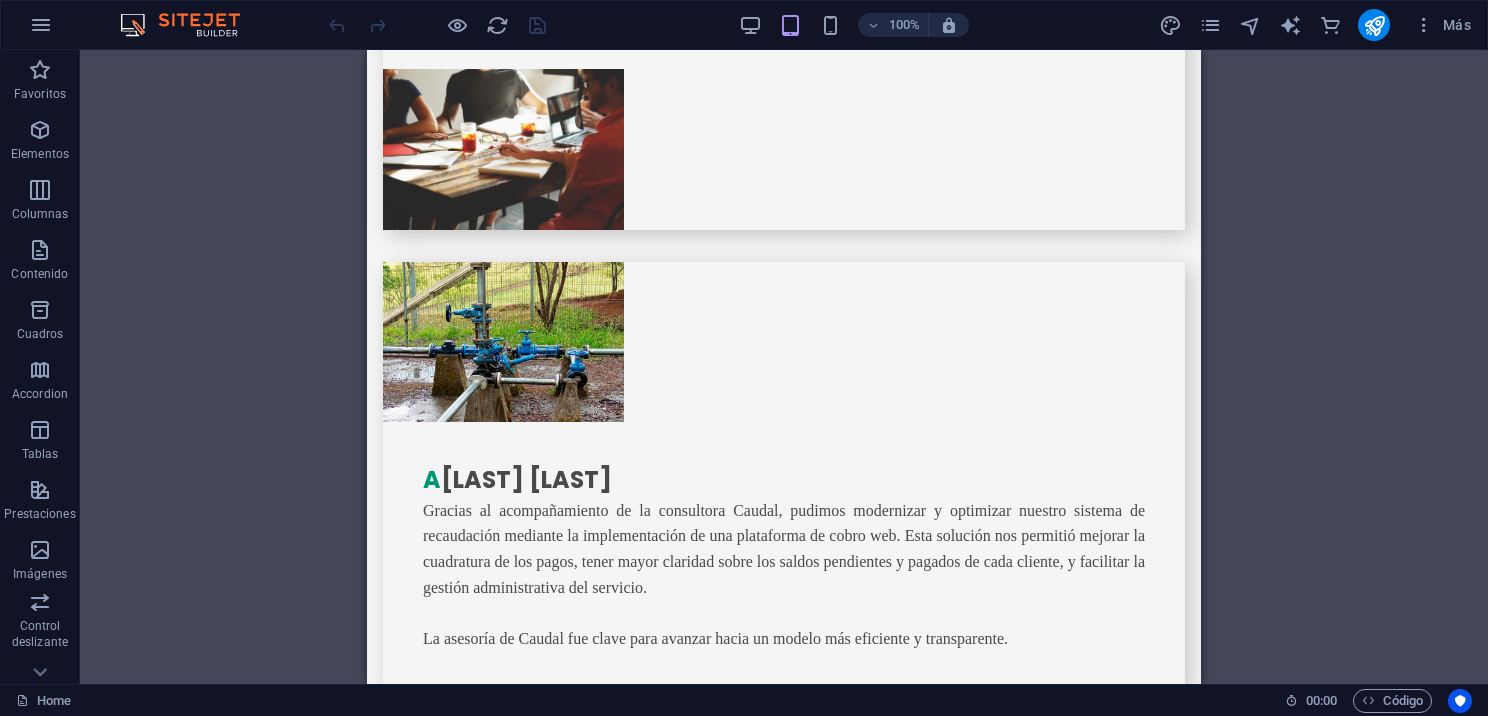 drag, startPoint x: 1192, startPoint y: 336, endPoint x: 1761, endPoint y: 502, distance: 592.72003 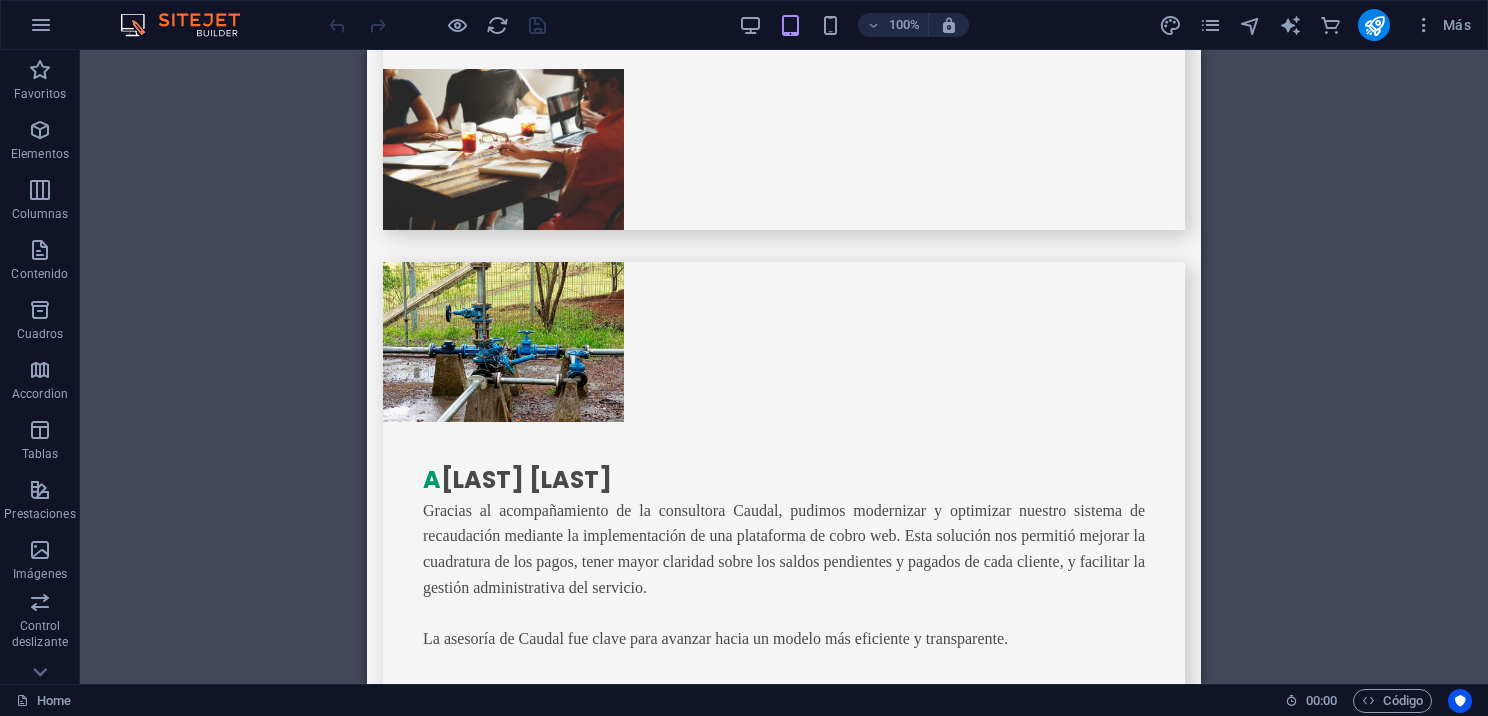 click on "100% Más" at bounding box center [744, 25] 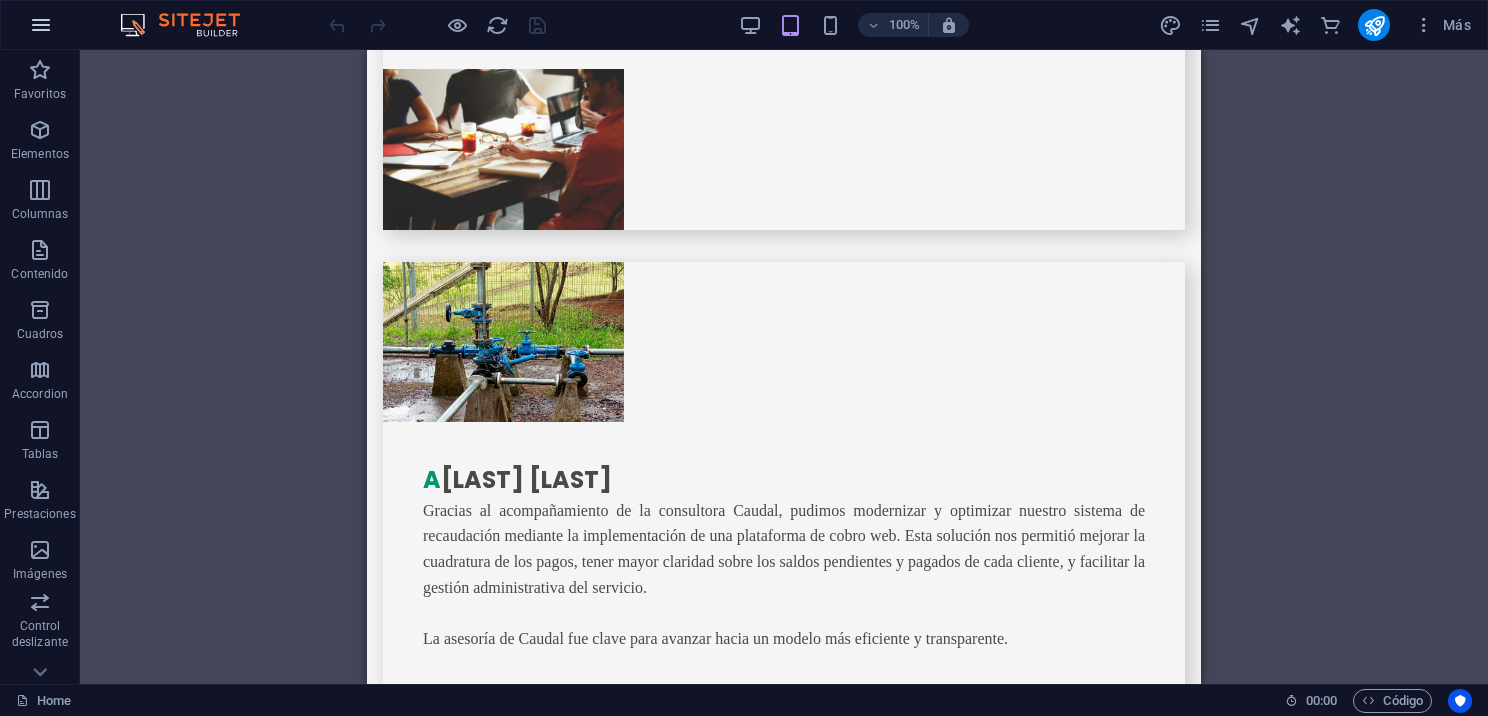 click at bounding box center (41, 25) 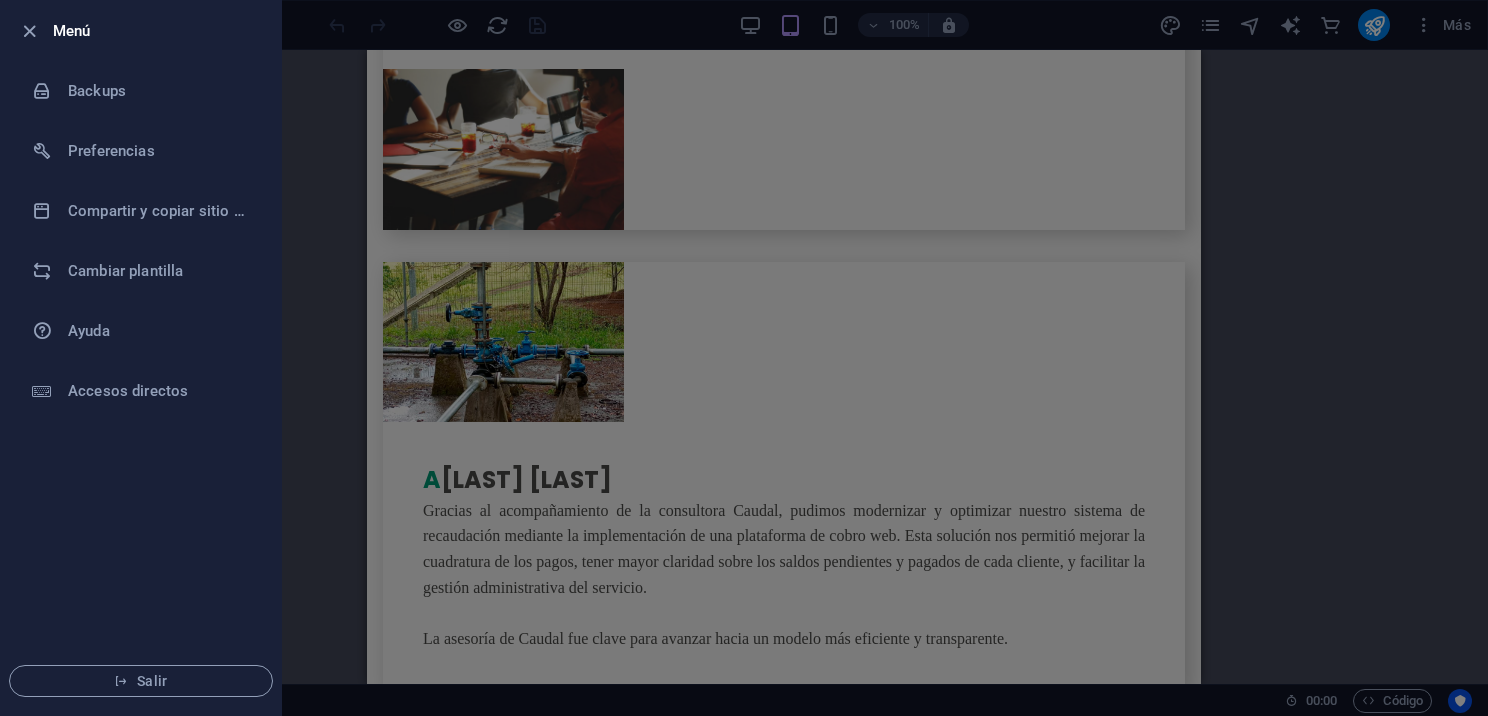 click at bounding box center [744, 358] 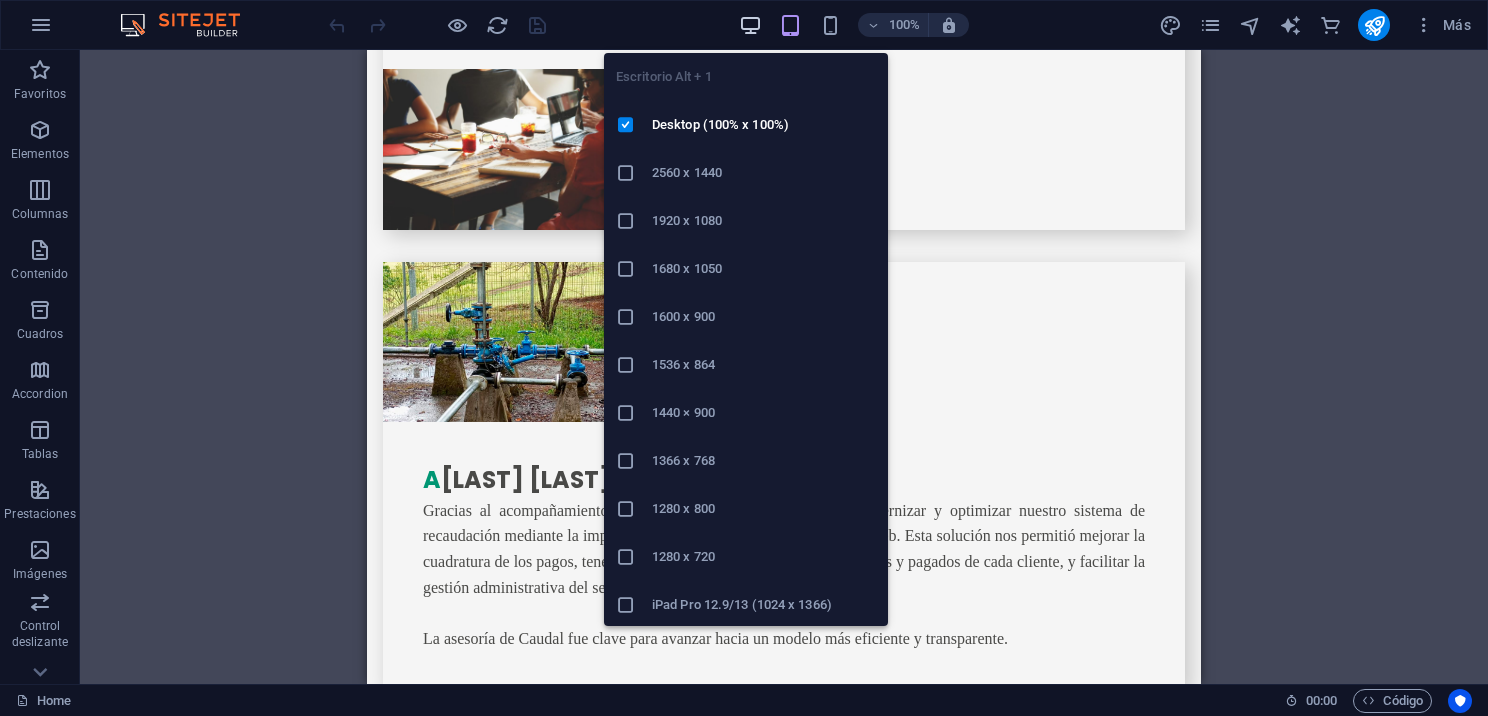click at bounding box center [750, 25] 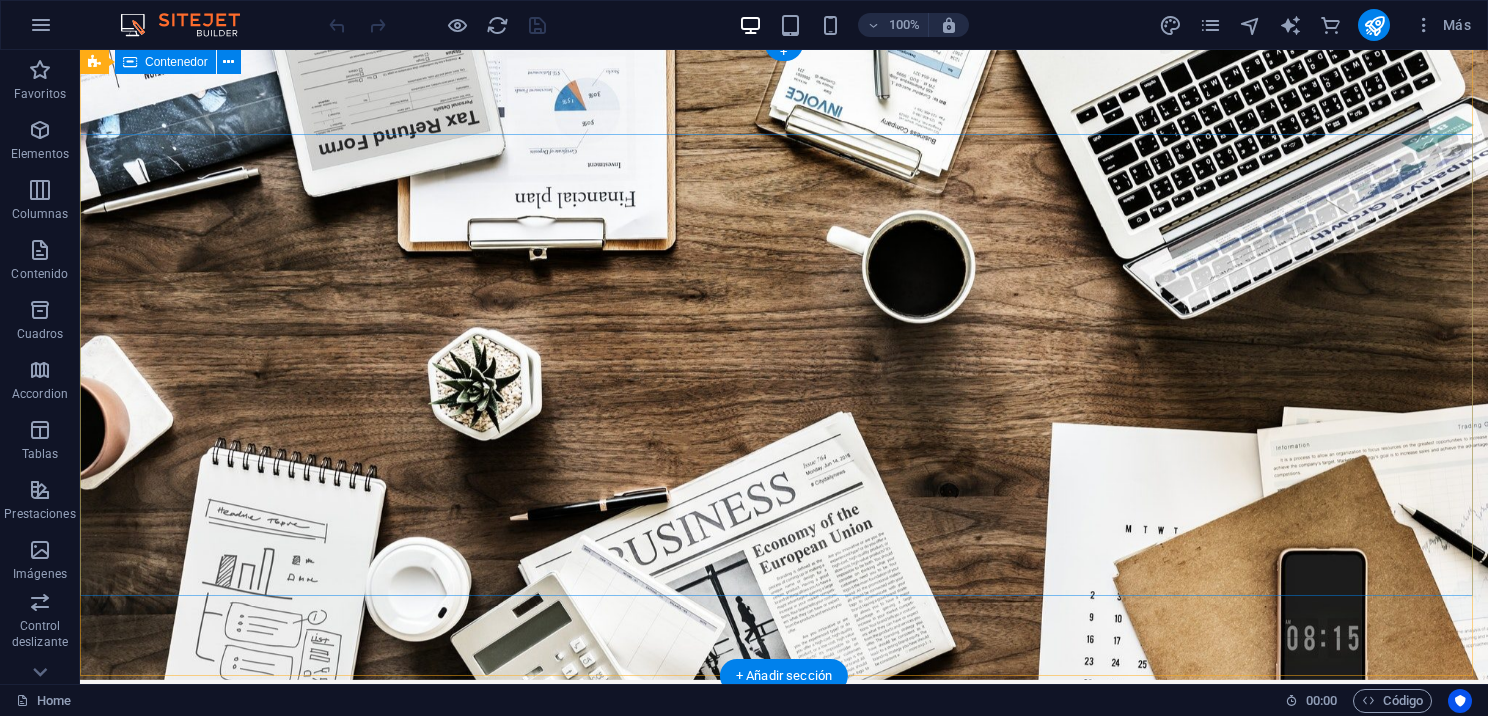 scroll, scrollTop: 0, scrollLeft: 0, axis: both 